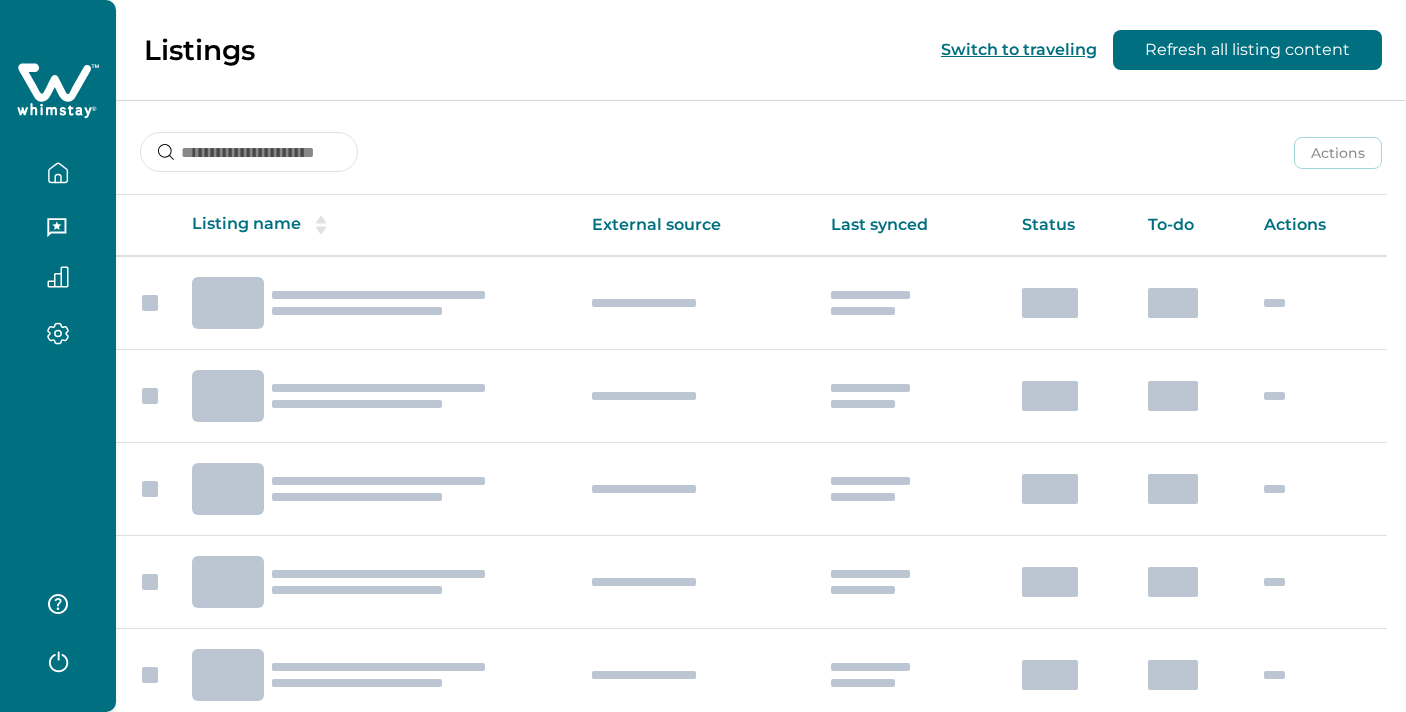 scroll, scrollTop: 0, scrollLeft: 0, axis: both 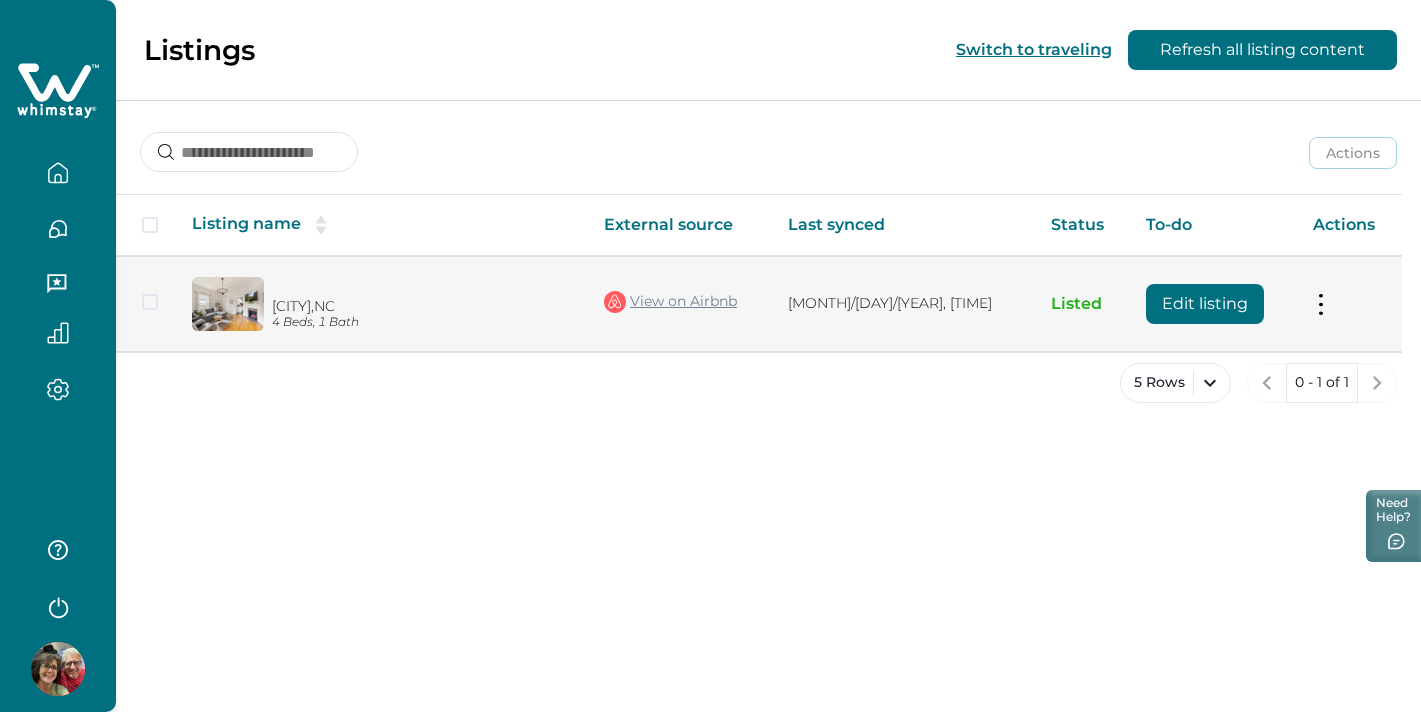 click on "Edit listing" at bounding box center (1205, 304) 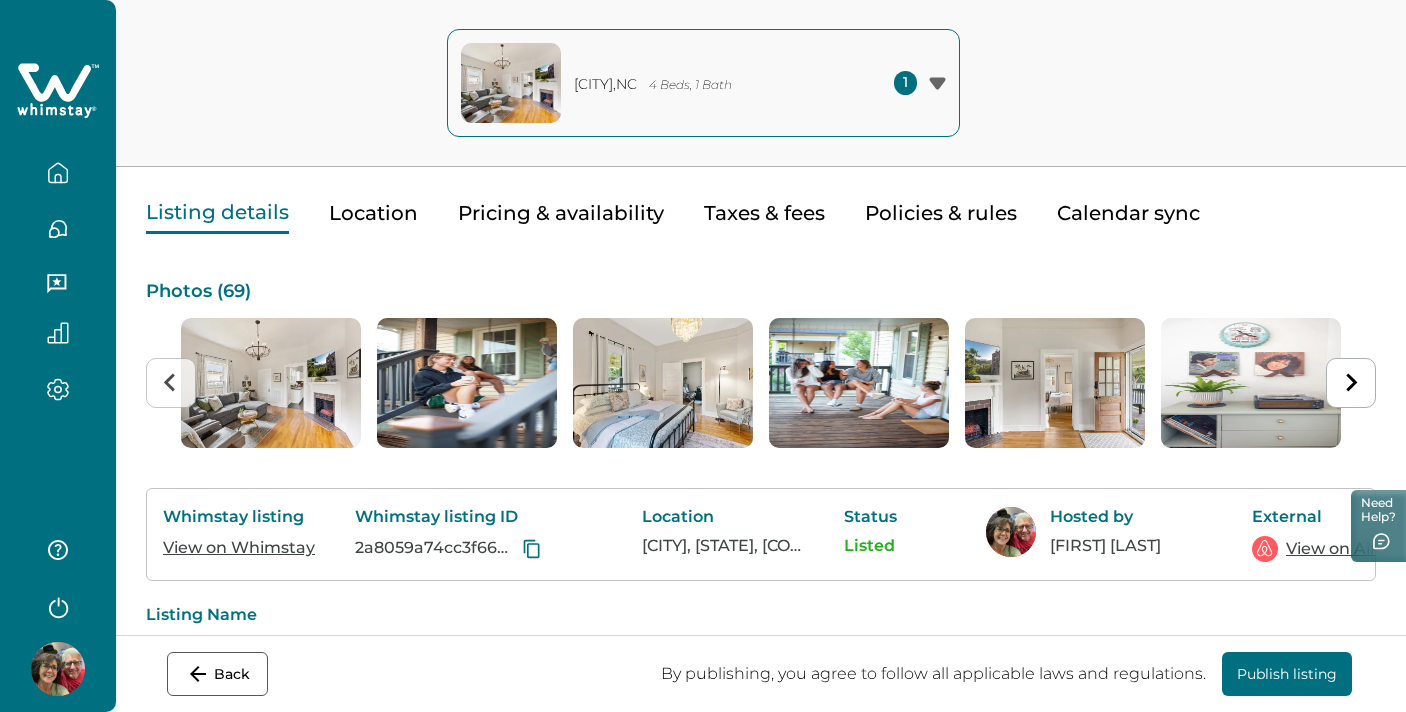scroll, scrollTop: 67, scrollLeft: 0, axis: vertical 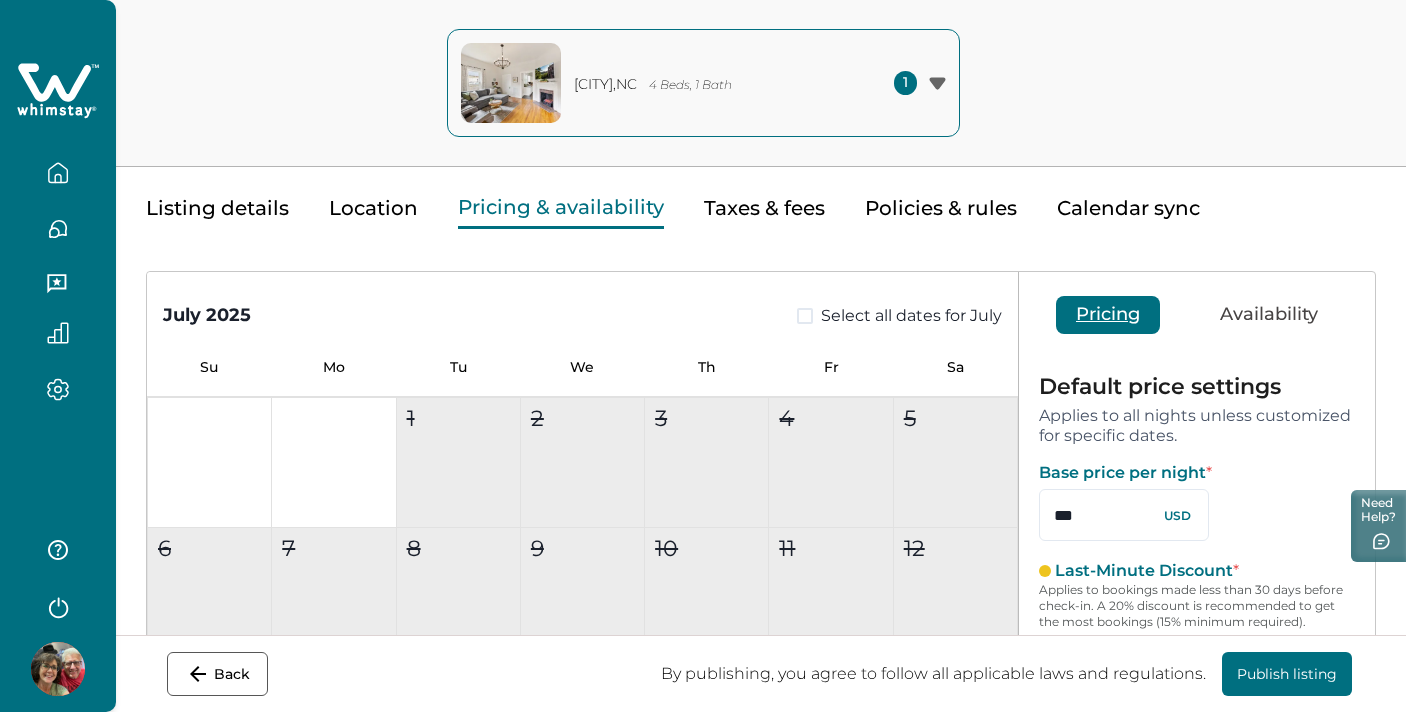 click on "Pricing & availability" at bounding box center (561, 208) 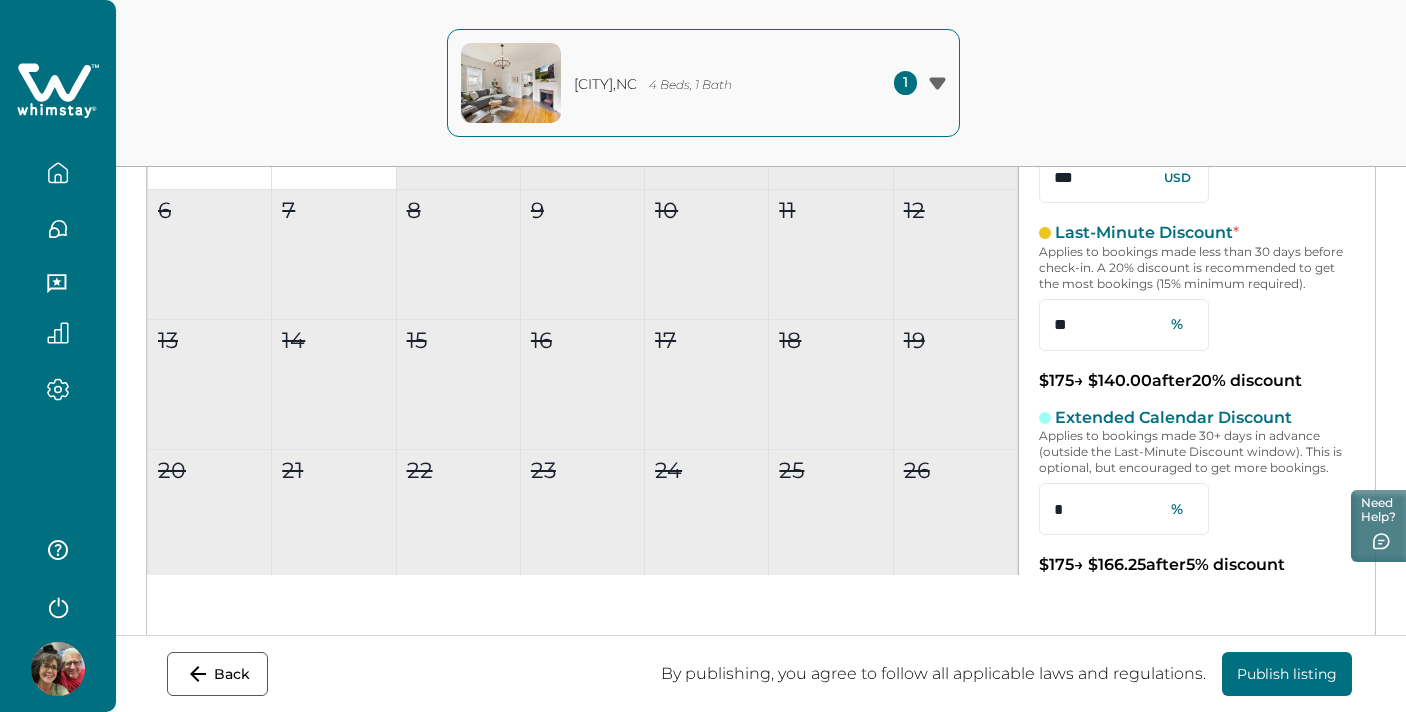 scroll, scrollTop: 411, scrollLeft: 0, axis: vertical 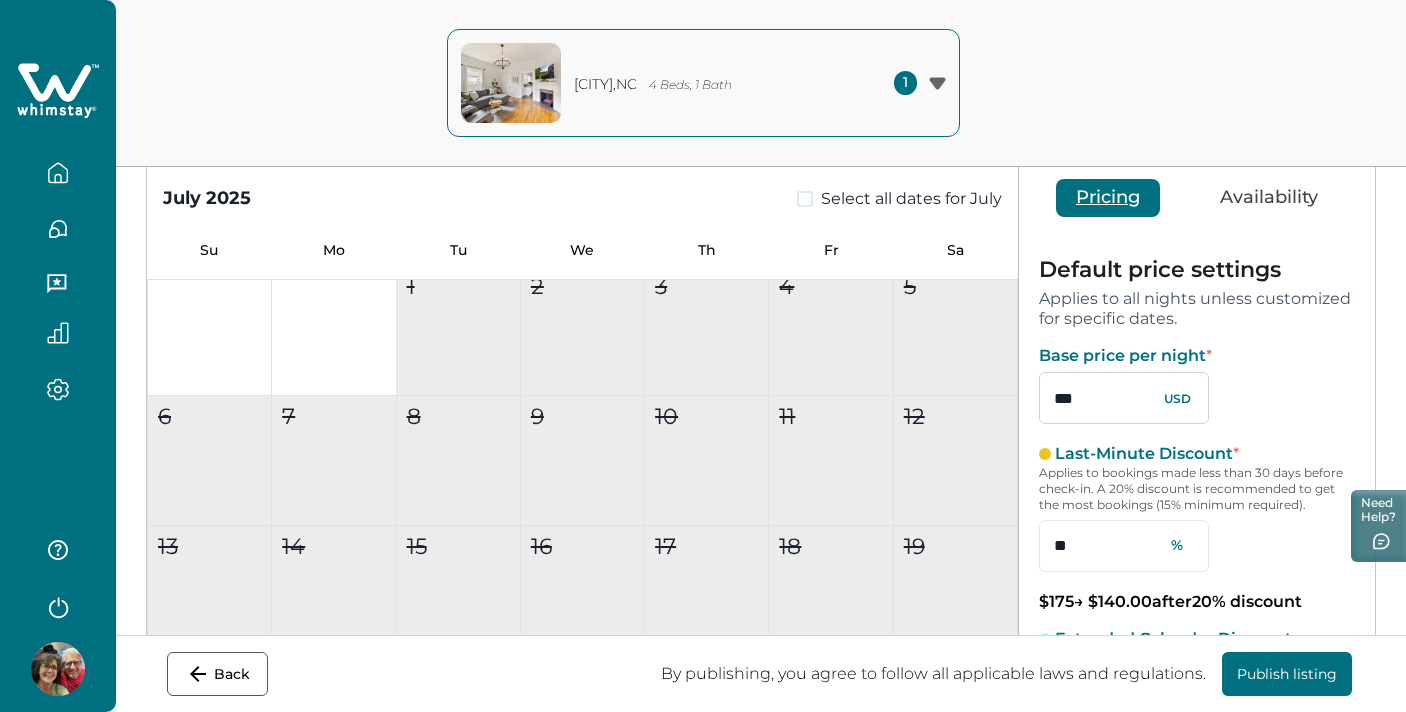 click on "***" at bounding box center (1124, 398) 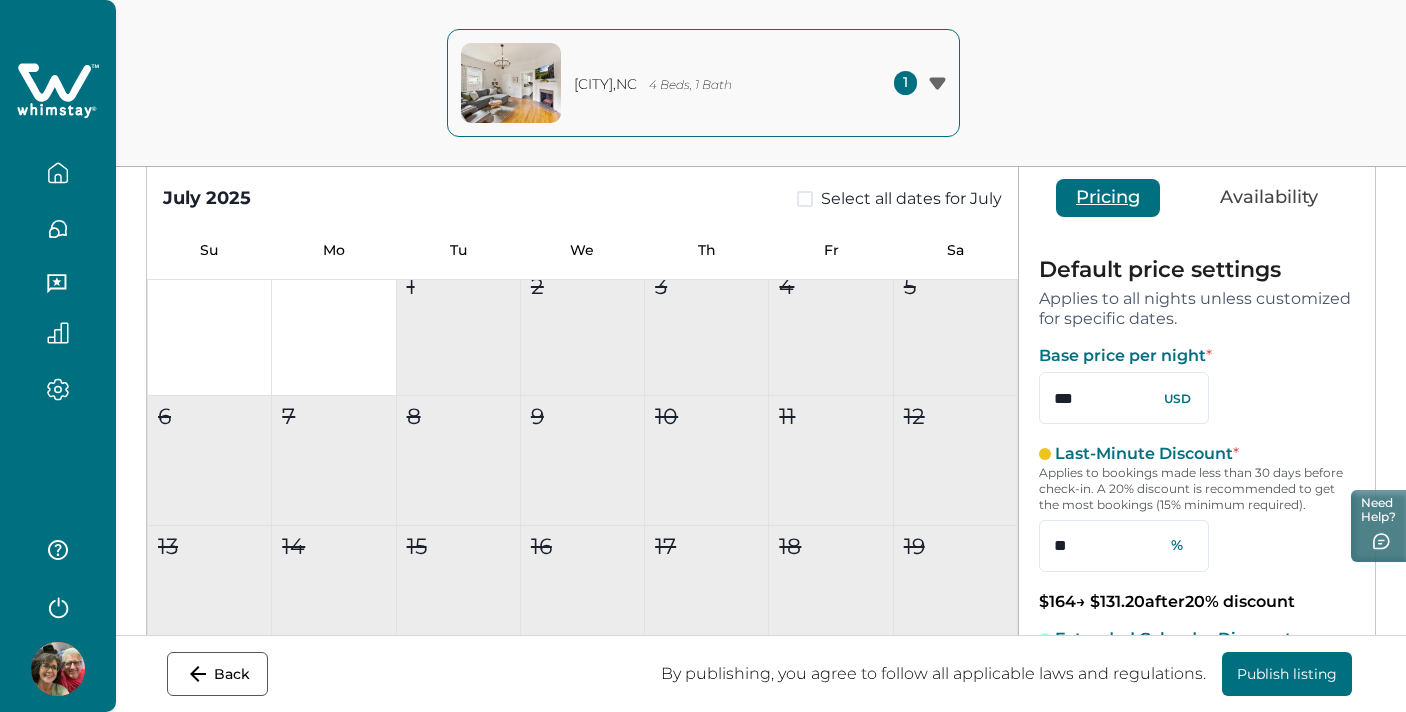 type on "***" 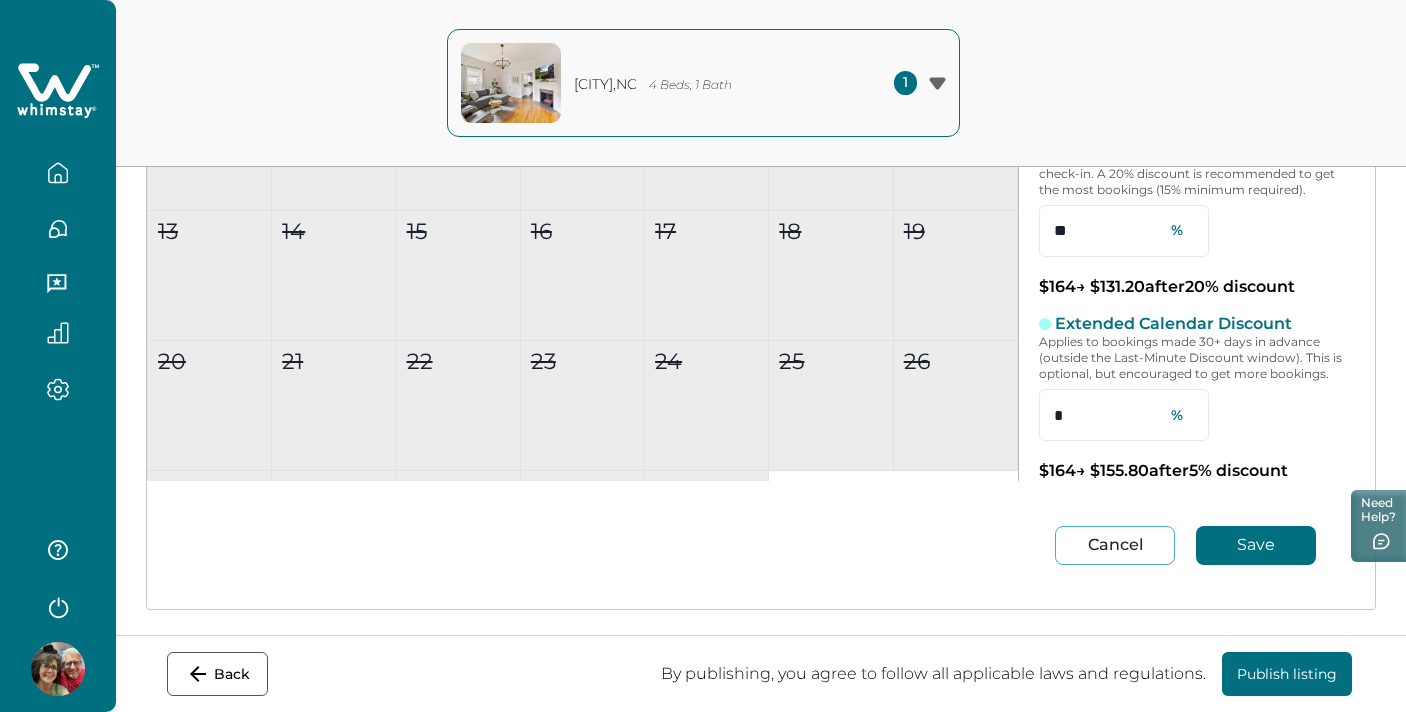 scroll, scrollTop: 533, scrollLeft: 0, axis: vertical 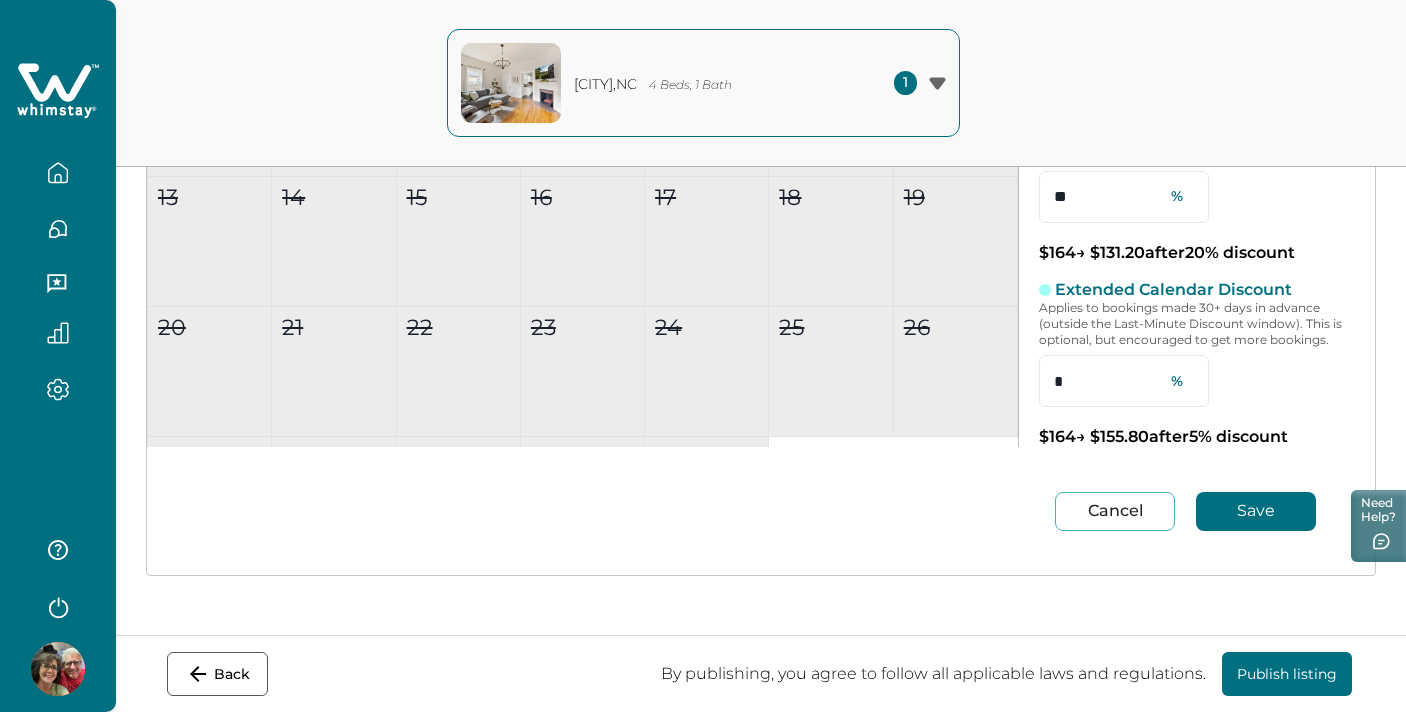 click on "Save" at bounding box center [1256, 511] 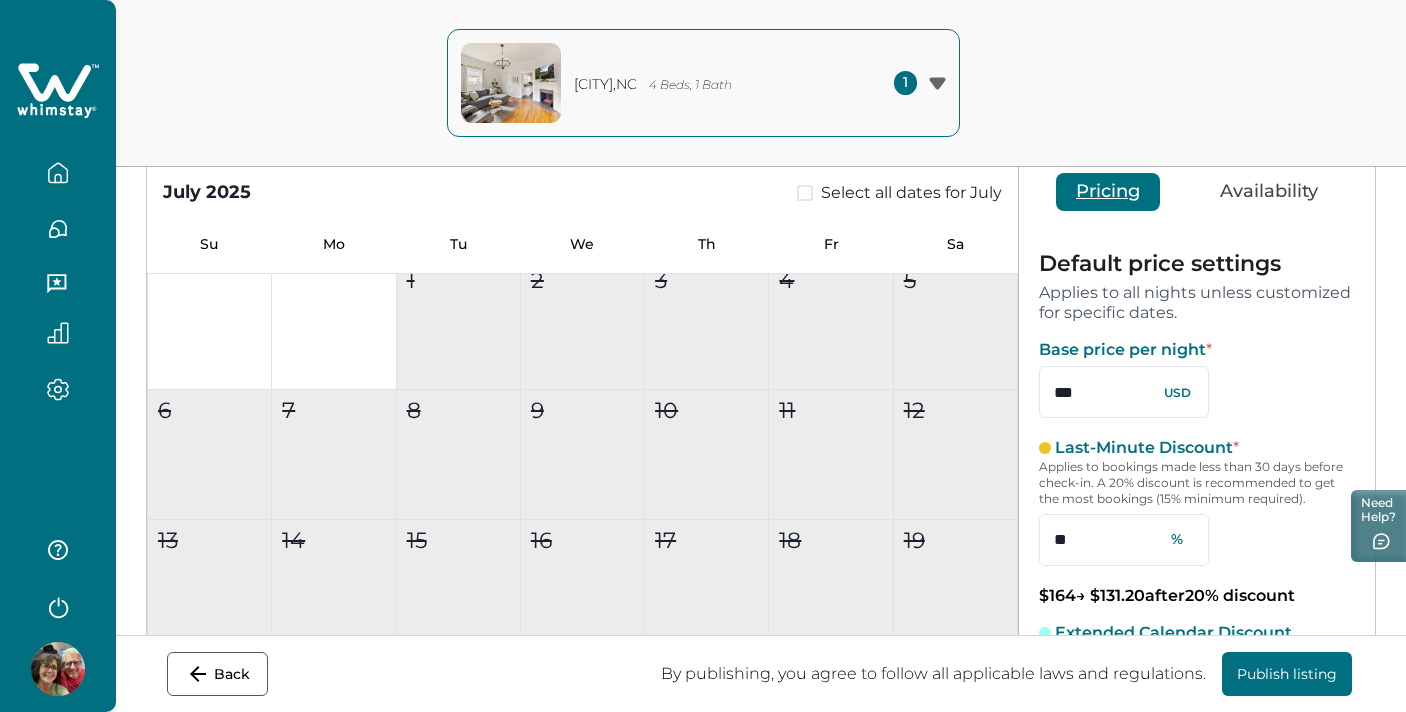 scroll, scrollTop: 0, scrollLeft: 0, axis: both 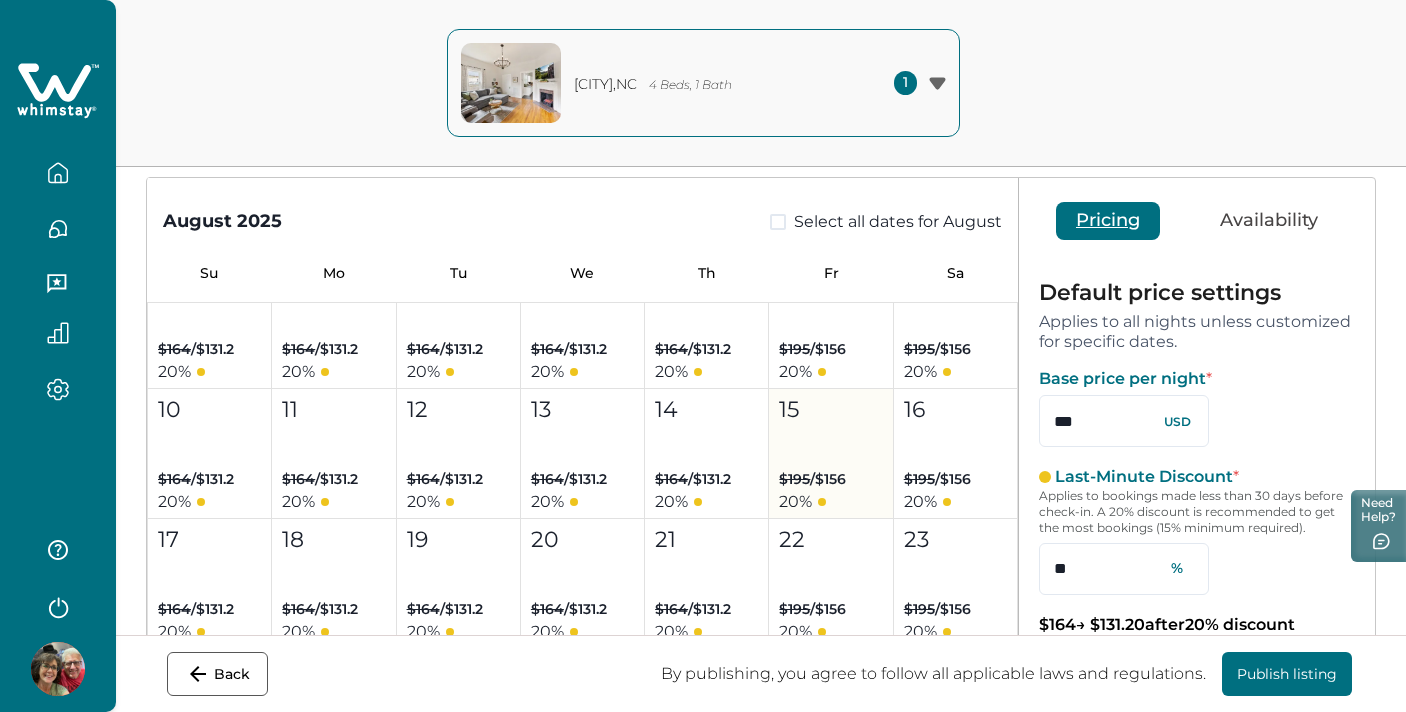 click on "[NUMBER] $ [PRICE] / $ [PRICE] [PERCENT] %" at bounding box center [831, 454] 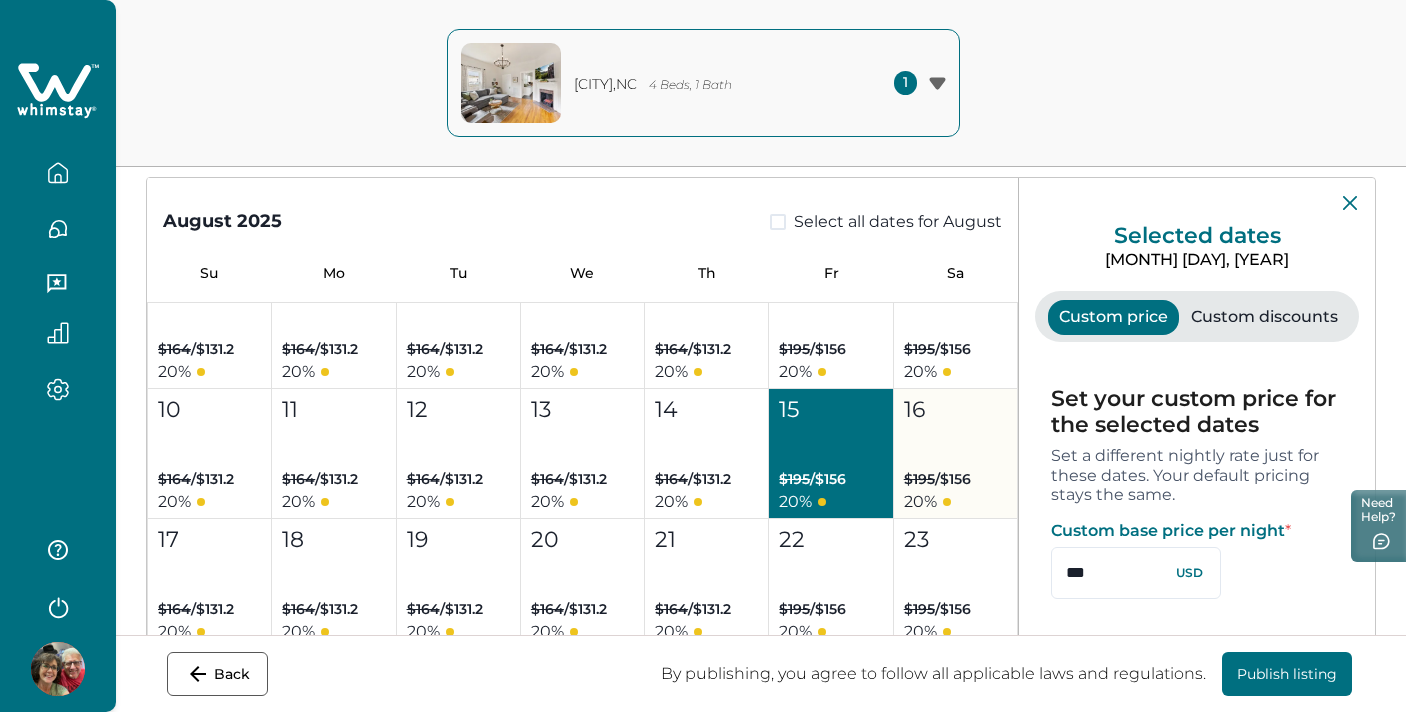 click on "16 $195  /  $156 20 %" at bounding box center (956, 454) 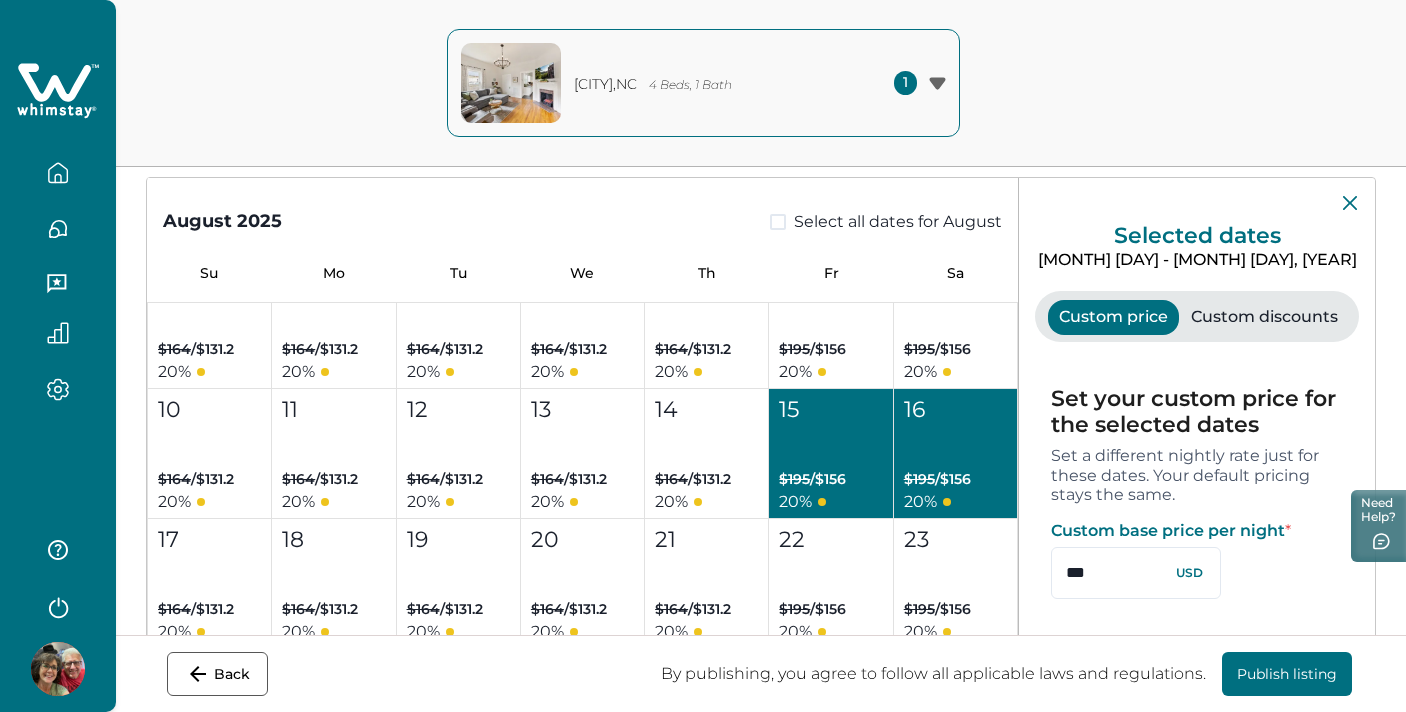 drag, startPoint x: 1116, startPoint y: 581, endPoint x: 1020, endPoint y: 574, distance: 96.25487 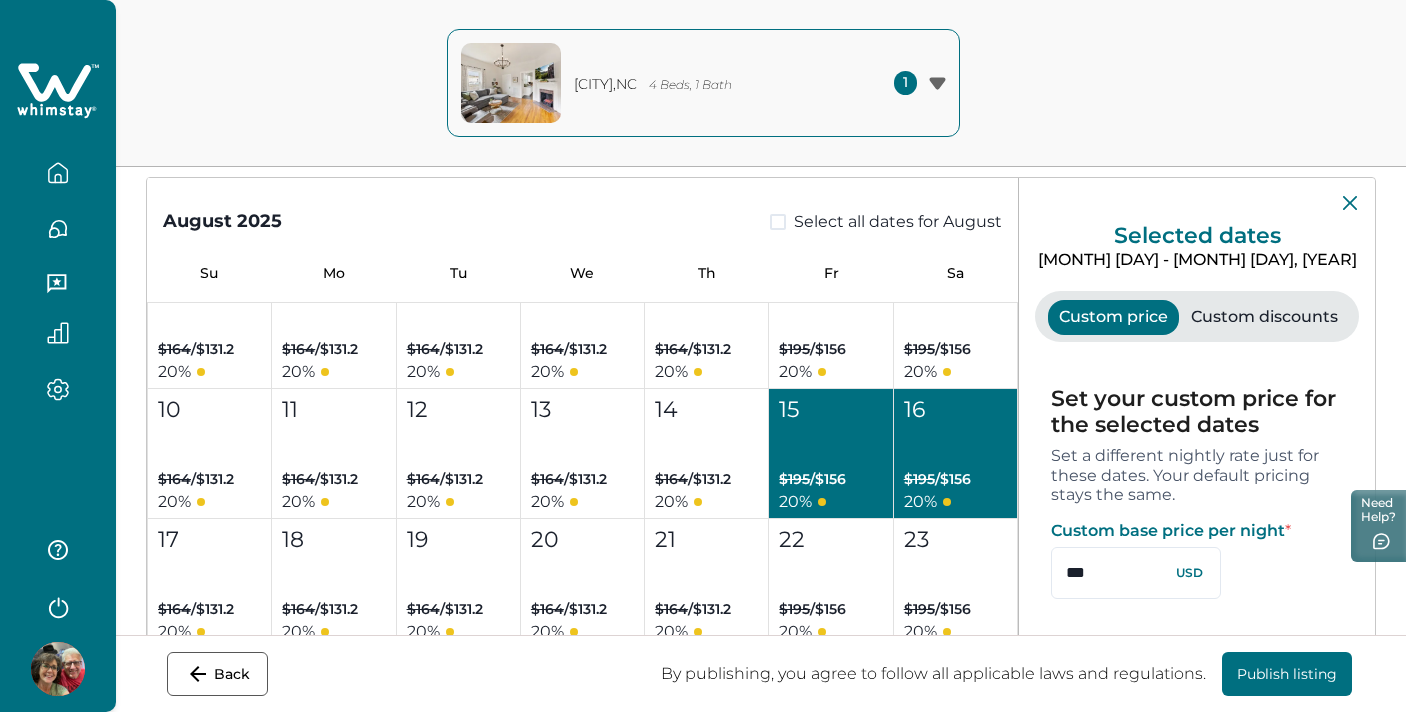 click on "Custom price Custom discounts Set your custom price for the selected dates Set a different nightly rate just for these dates. Your default pricing stays the same. Custom base price per night * *** USD Cancel Save Set your custom discount for the selected dates Set a different discount just for these dates. Your default discounts stay the same. Last-Minute Discount * Applies to bookings made less than [DAYS]+ days before check-in. A [PERCENT]% discount is recommended to get the most bookings ([PERCENT]% minimum required). ** % Cancel Save" at bounding box center [1197, 509] 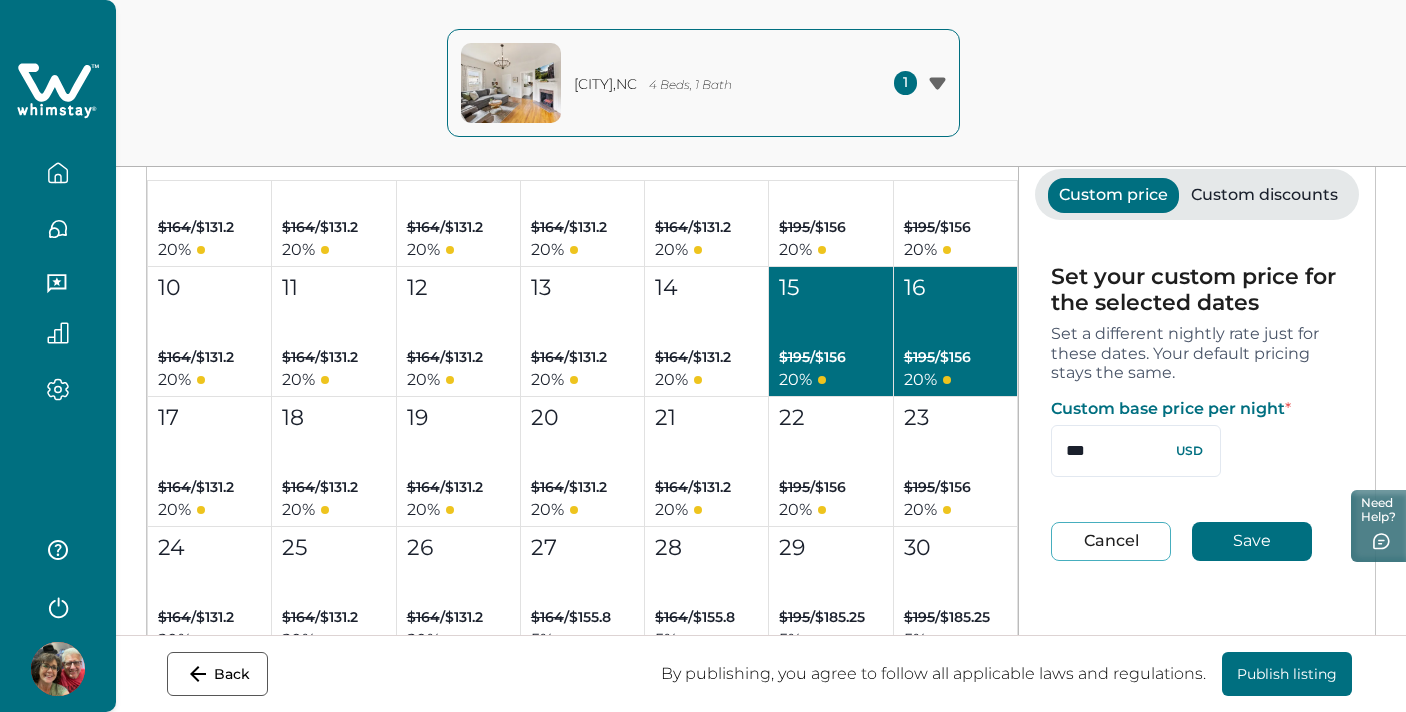 scroll, scrollTop: 295, scrollLeft: 0, axis: vertical 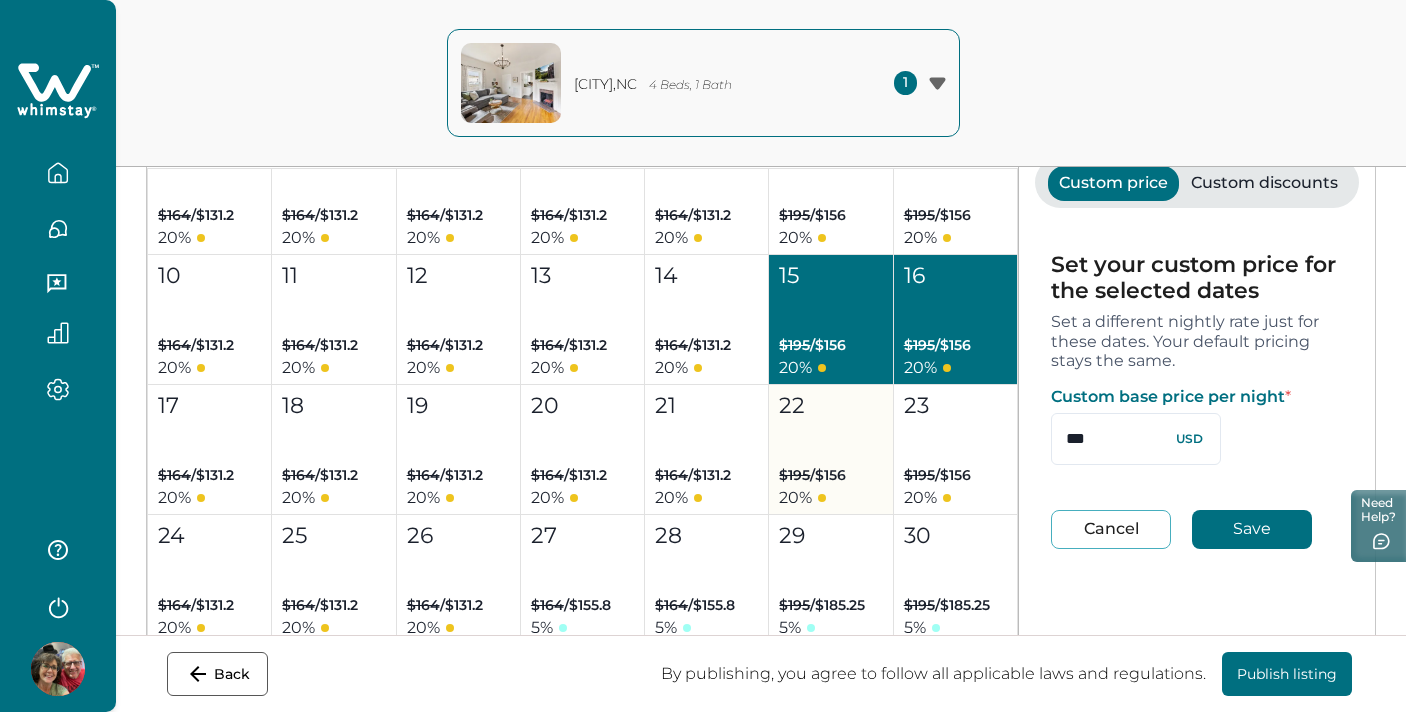 click on "$195  /  $156" at bounding box center [812, 475] 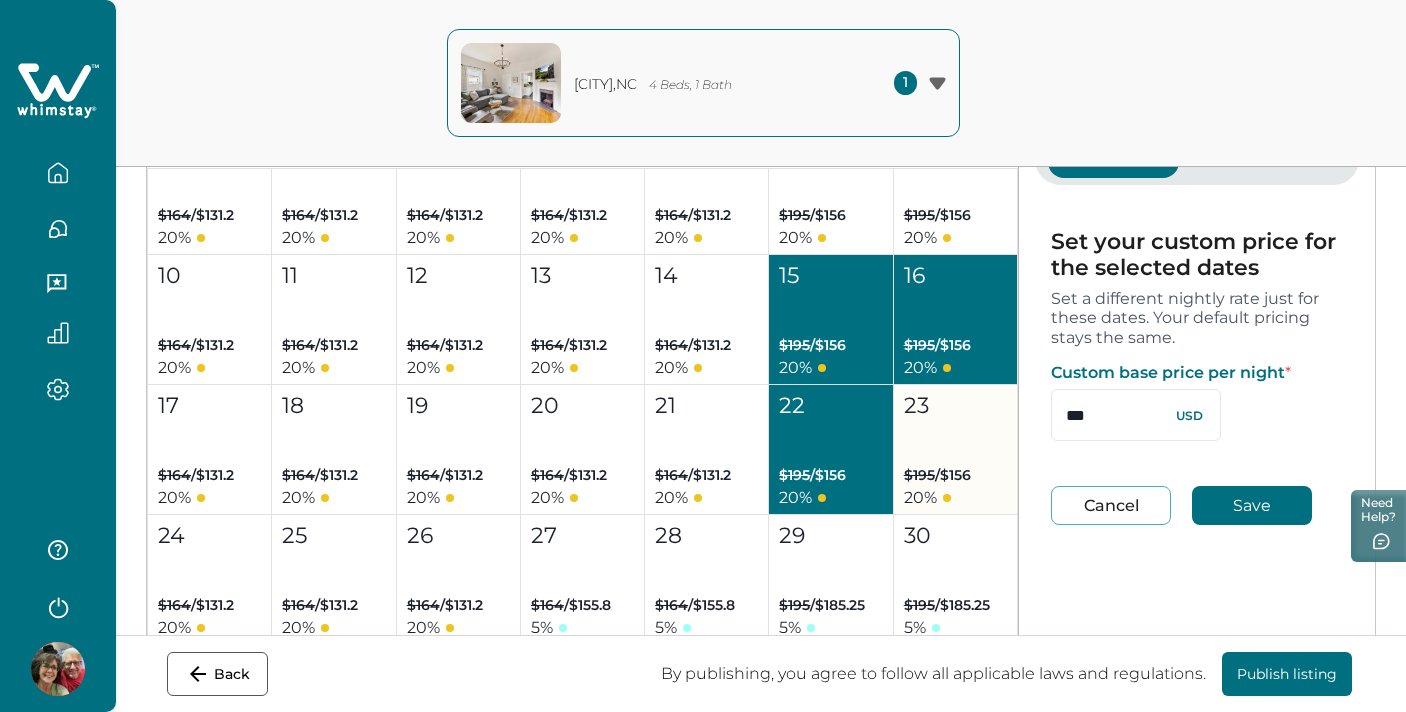click on "$195  /  $156" at bounding box center (937, 475) 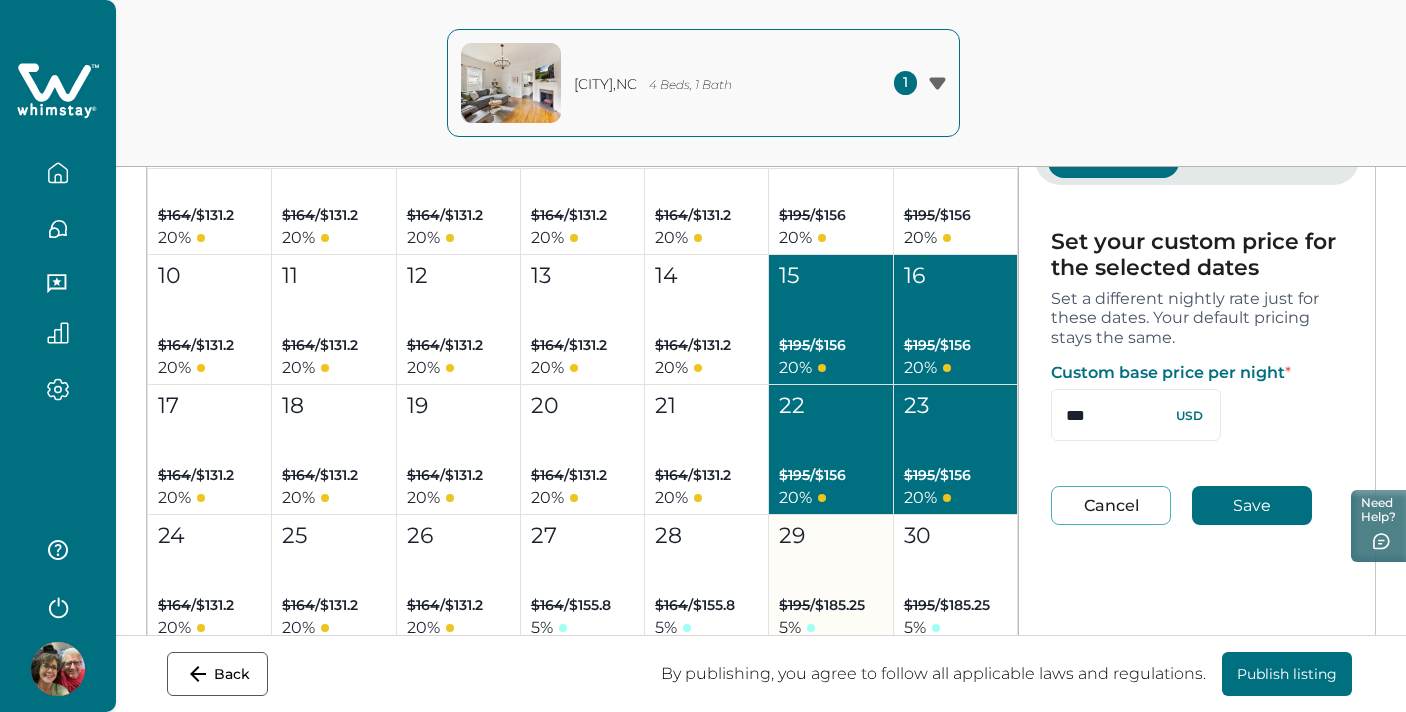 click on "[MONTH] [DAY] - [MONTH] [DAY], [YEAR]" at bounding box center [831, 580] 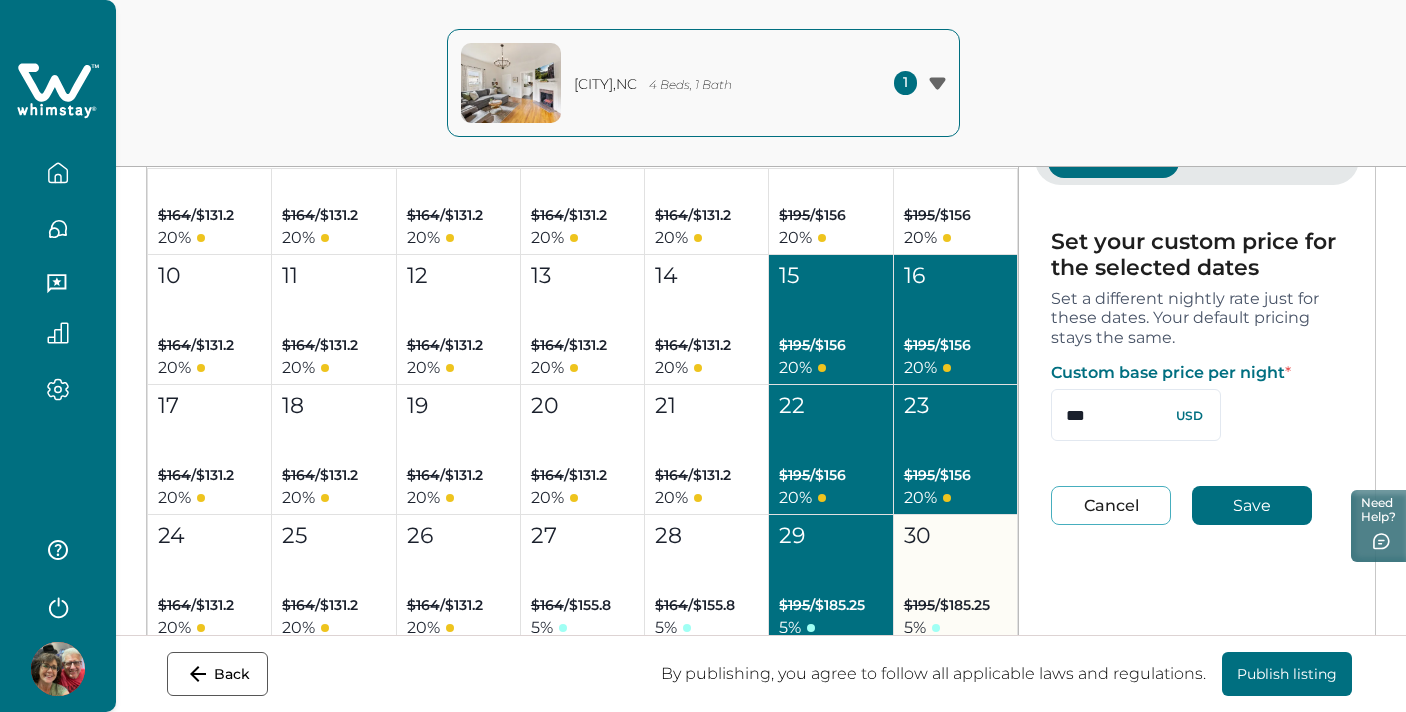 click on "30 $195  /  $185.25 5 %" at bounding box center (956, 580) 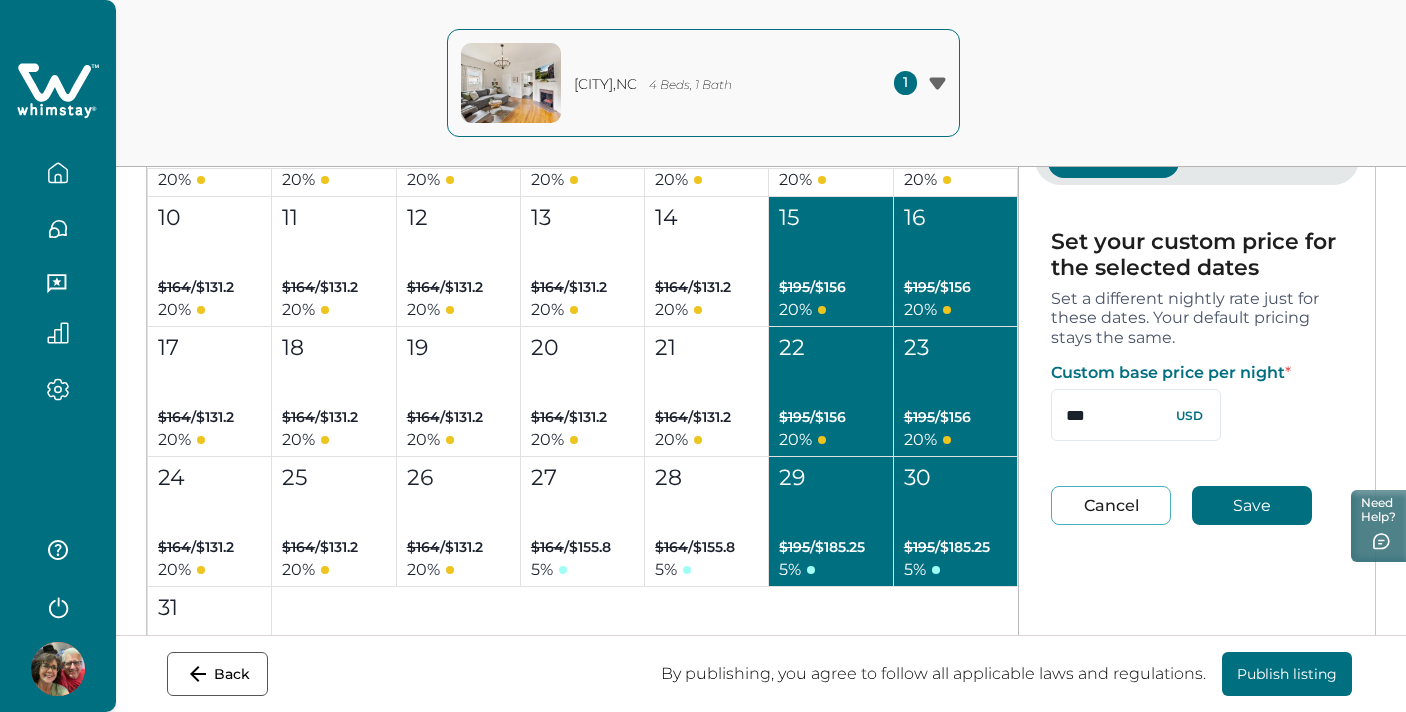 scroll, scrollTop: 1006, scrollLeft: 0, axis: vertical 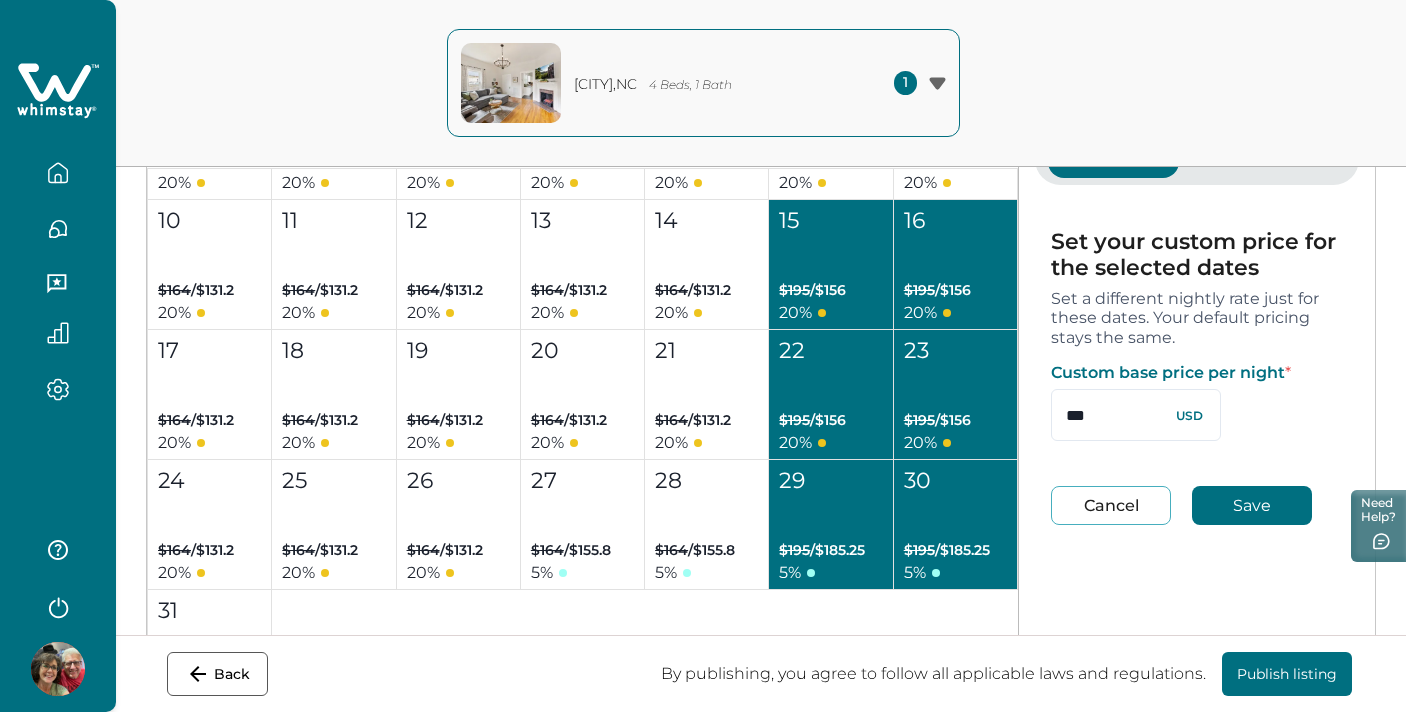 drag, startPoint x: 1107, startPoint y: 420, endPoint x: 1037, endPoint y: 408, distance: 71.021126 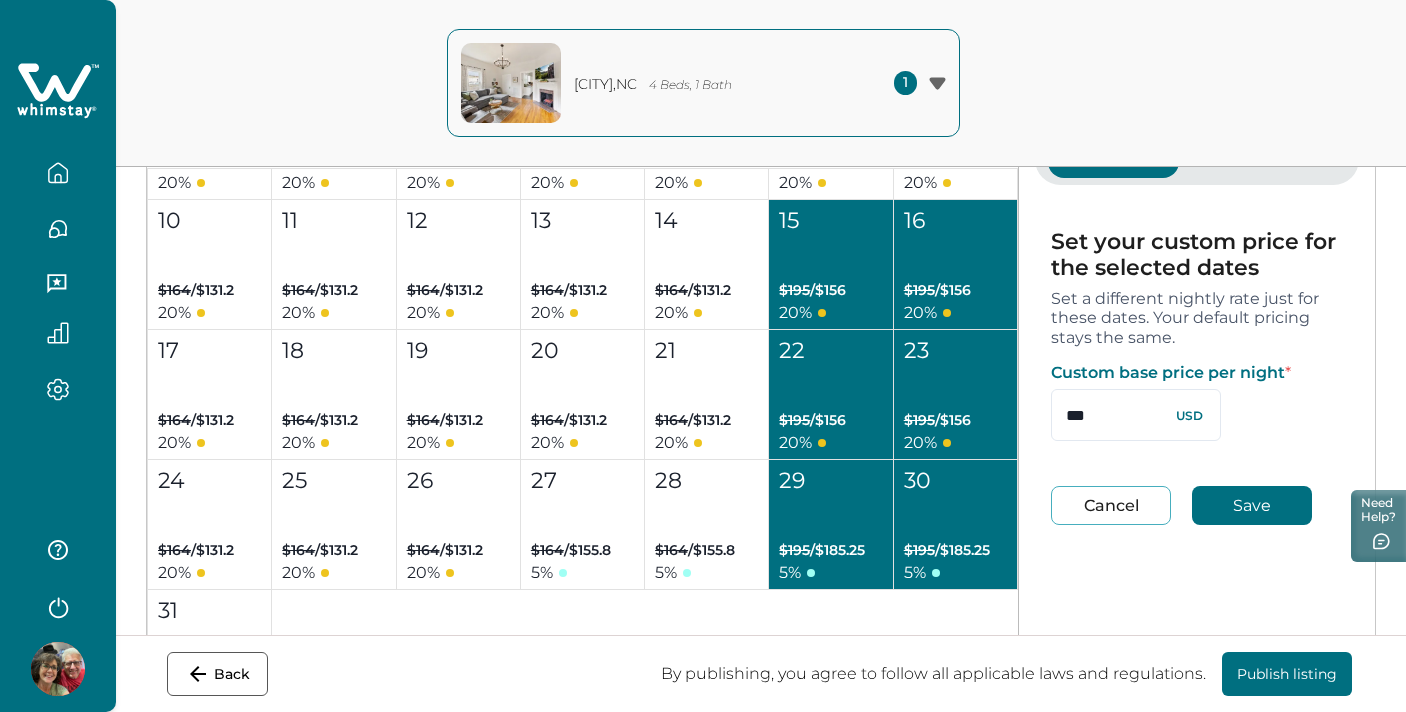 click on "Set your custom price for the selected dates Set a different nightly rate just for these dates. Your default pricing stays the same. Custom base price per night * *** USD Cancel Save" at bounding box center (1197, 377) 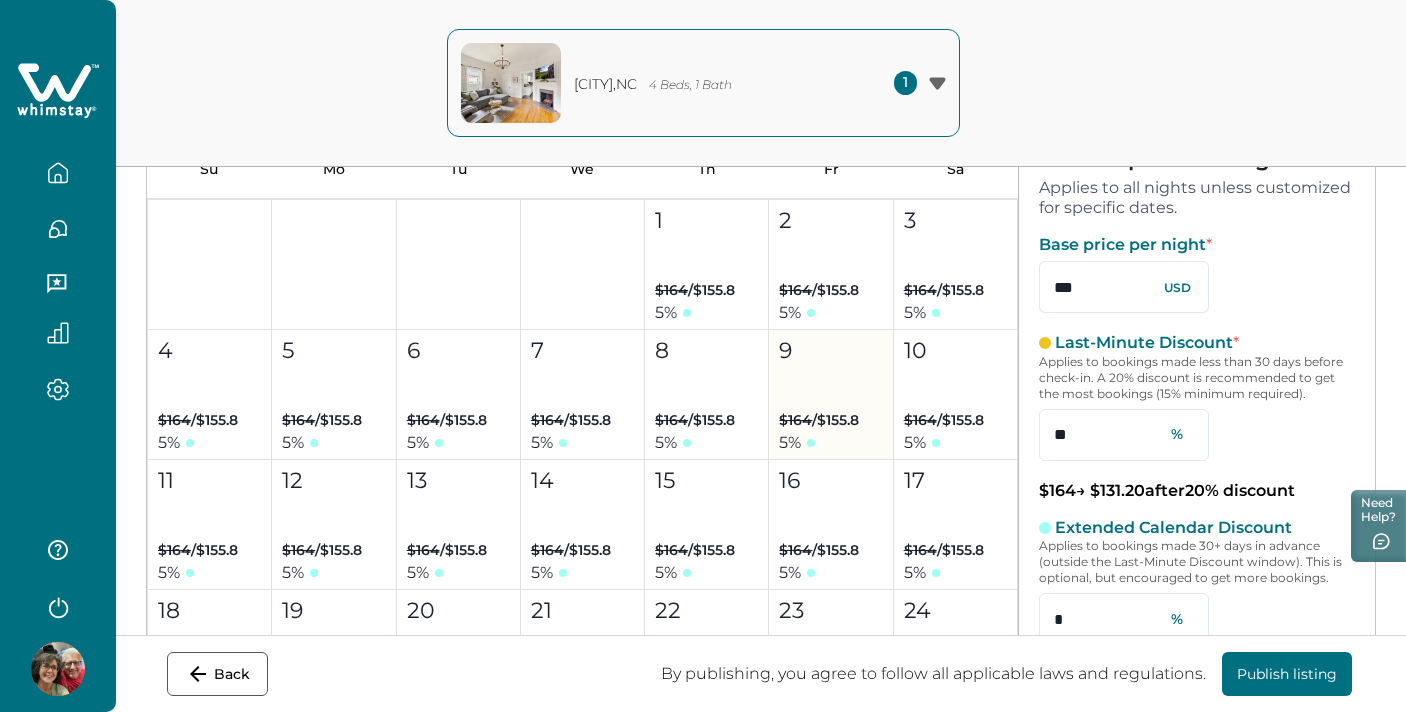 scroll, scrollTop: 4899, scrollLeft: 0, axis: vertical 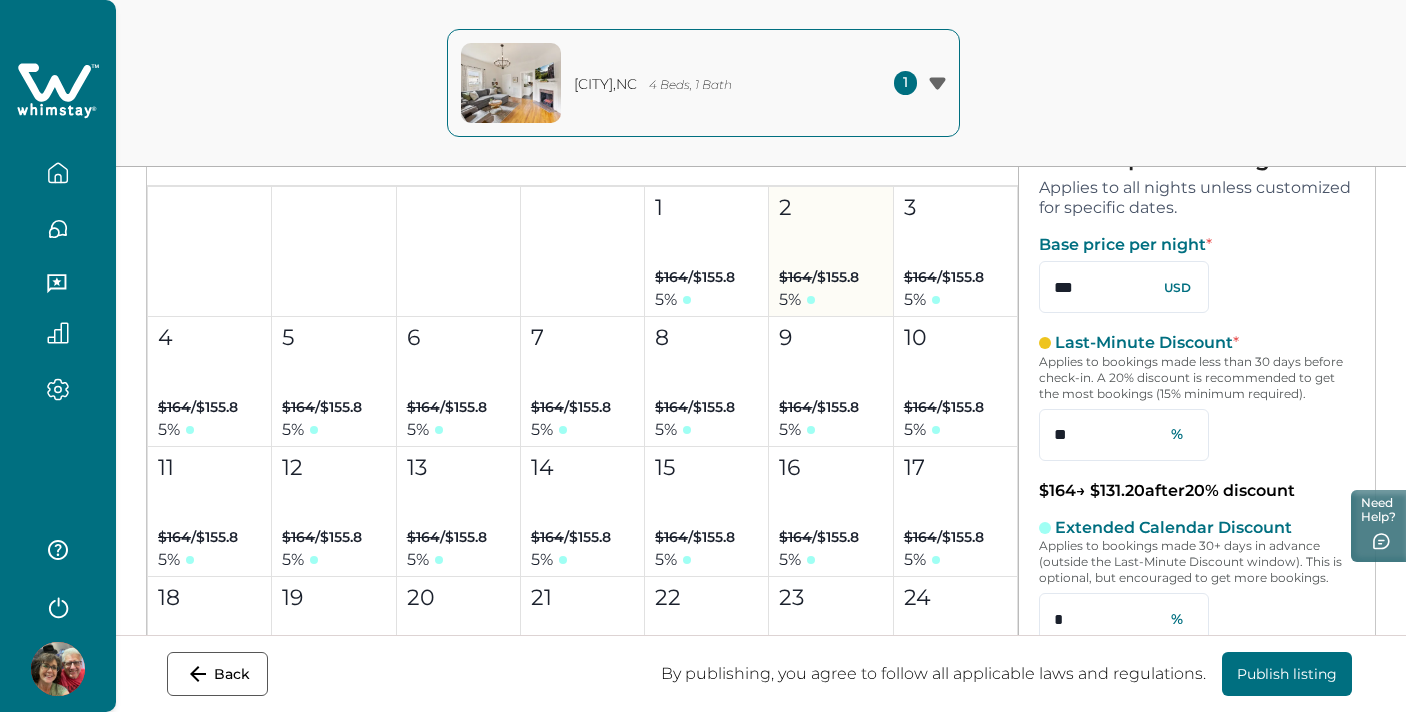 click on "2 $164  /  $155.8 5 %" at bounding box center [831, 252] 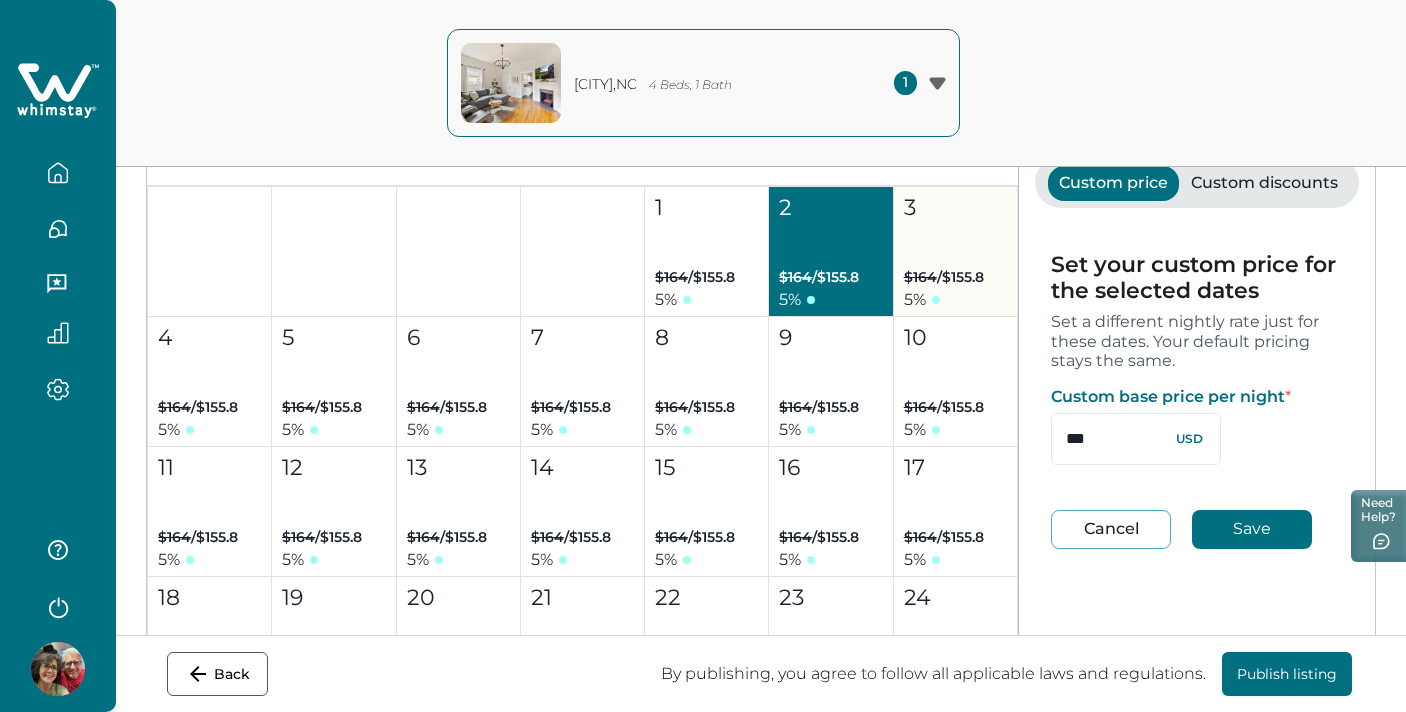 click on "3 $164  /  $155.8 5 %" at bounding box center [956, 252] 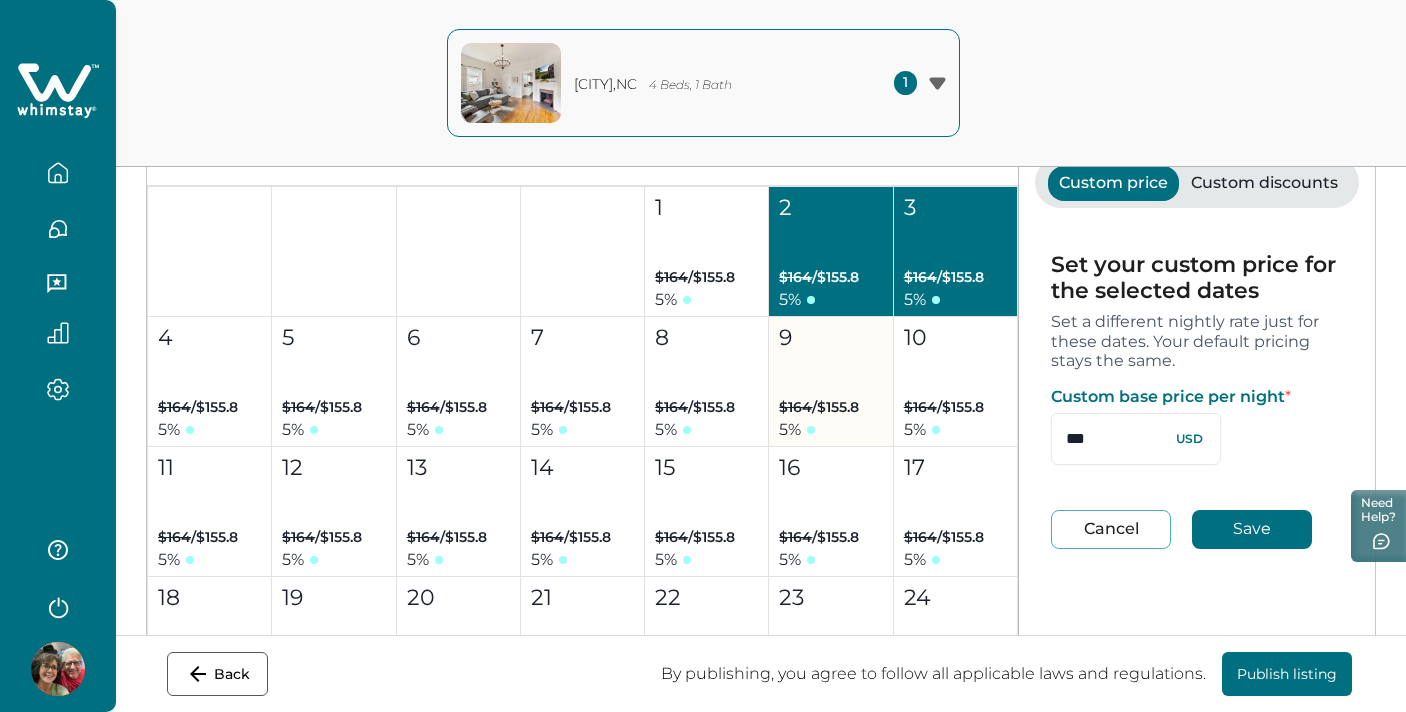 click on "9 $164  /  $155.8 5 %" at bounding box center (831, 382) 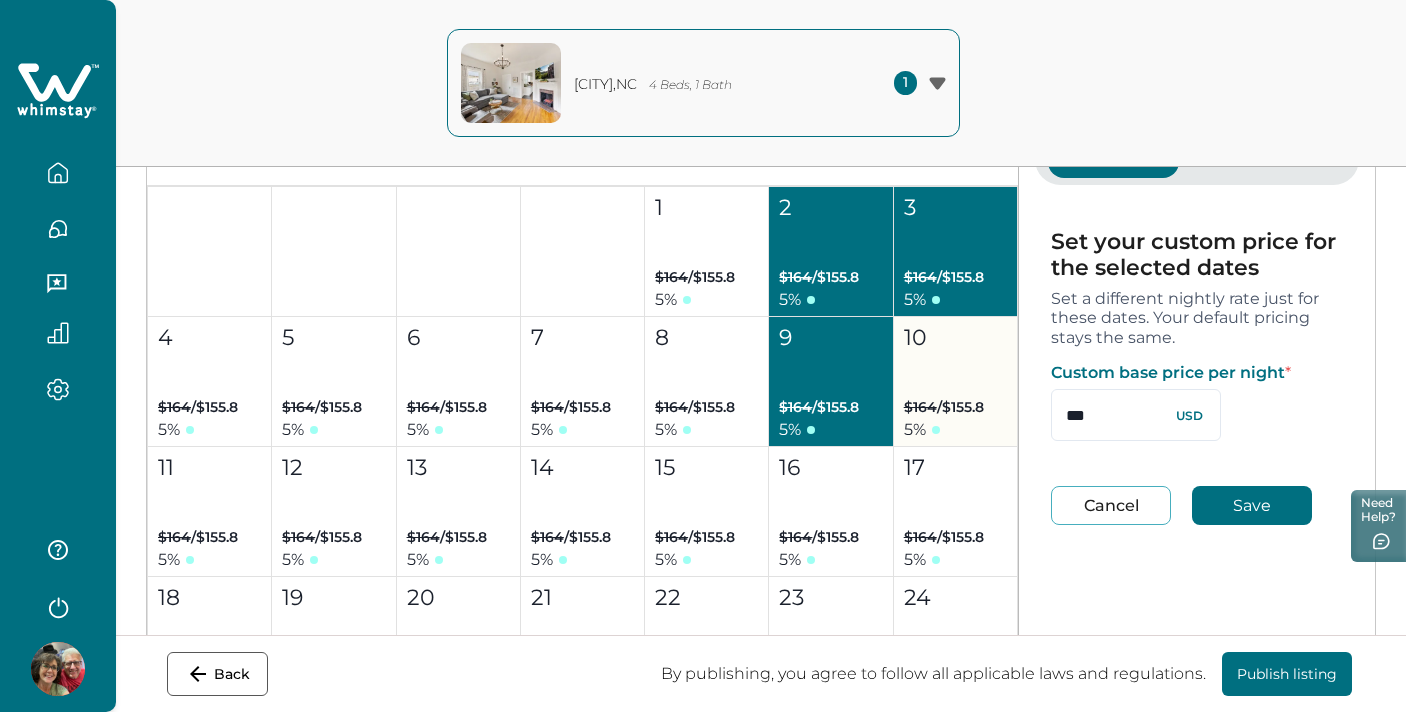 click on "10 $164  /  $155.8 5 %" at bounding box center (956, 382) 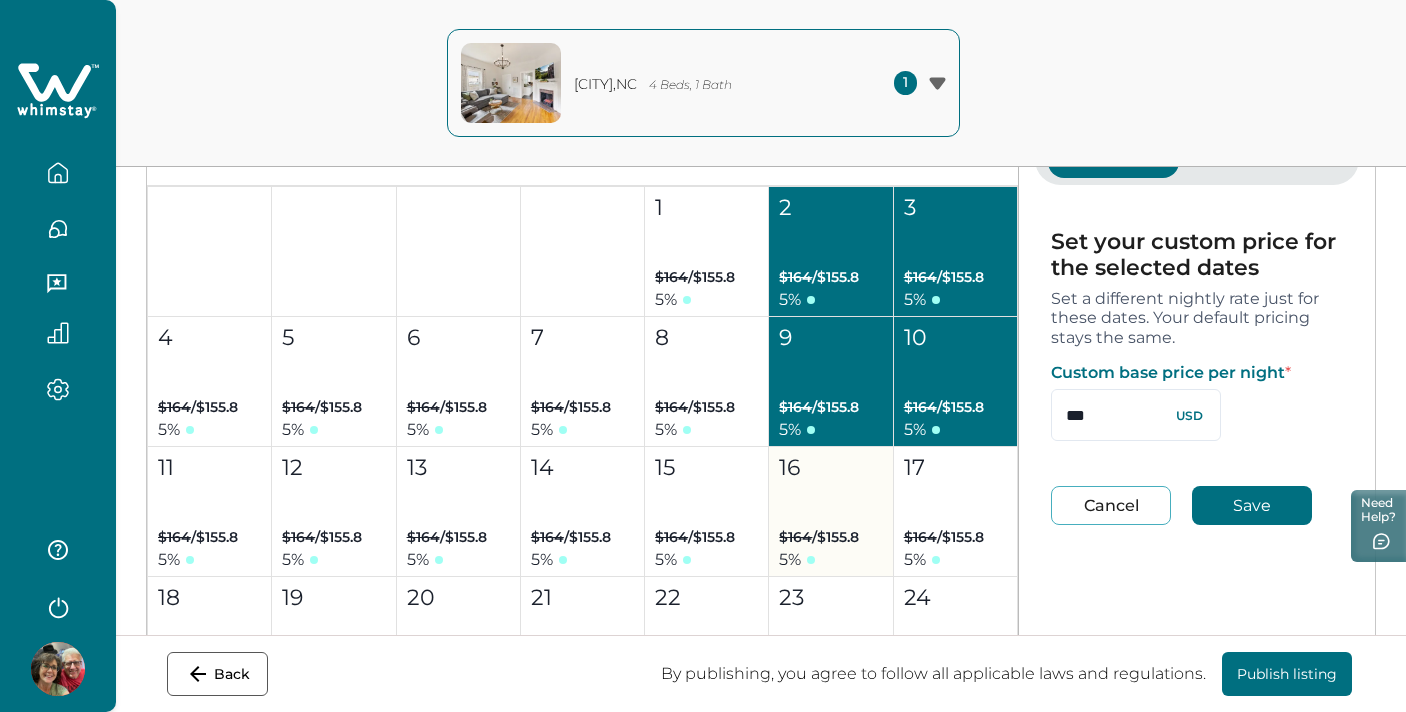 click on "16 $164  /  $155.8 5 %" at bounding box center [831, 512] 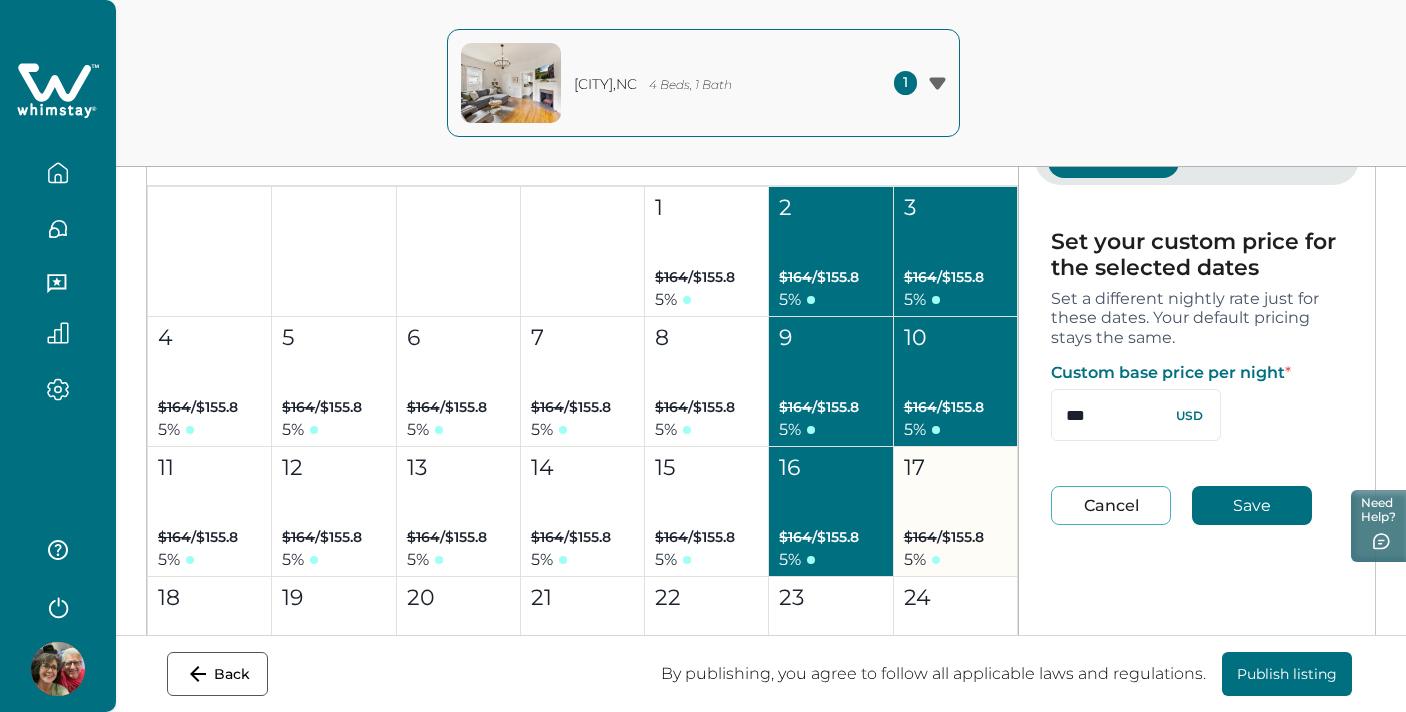 click on "17 $164  /  $155.8 5 %" at bounding box center (956, 512) 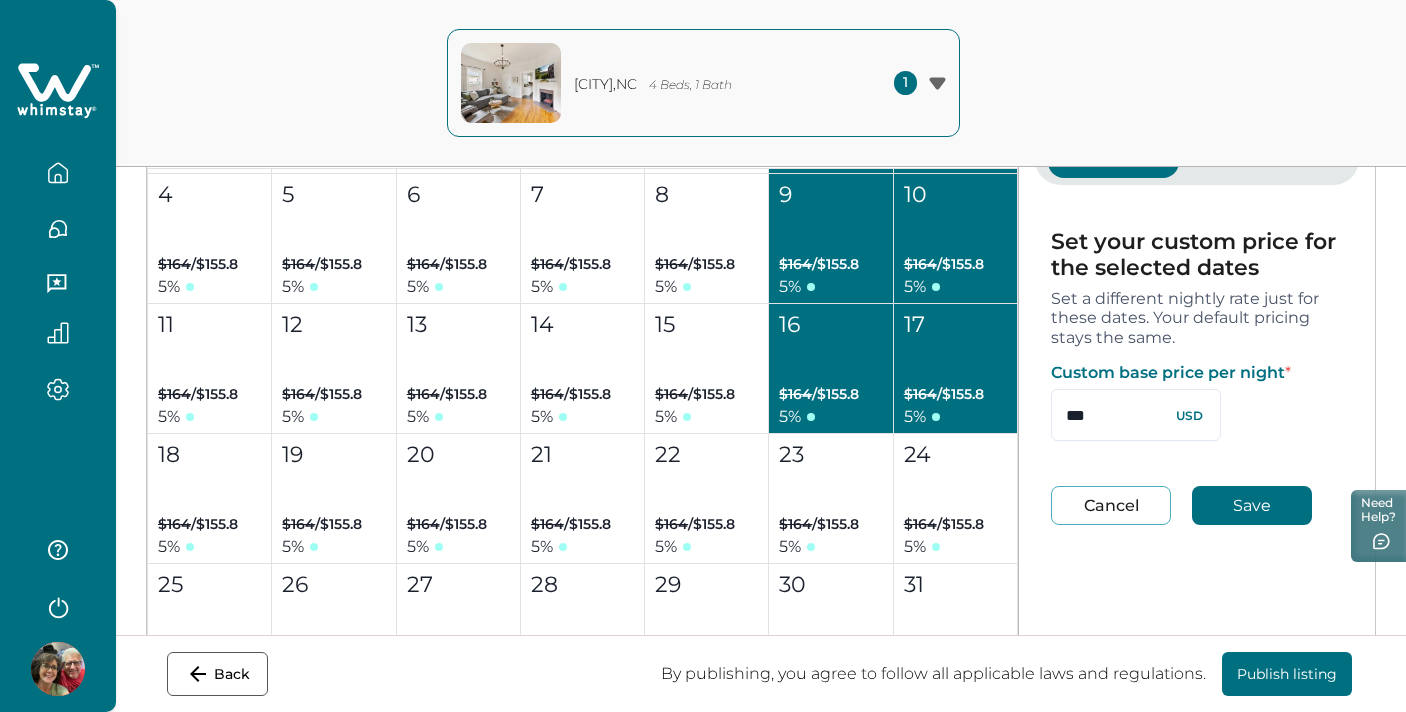 scroll, scrollTop: 5044, scrollLeft: 0, axis: vertical 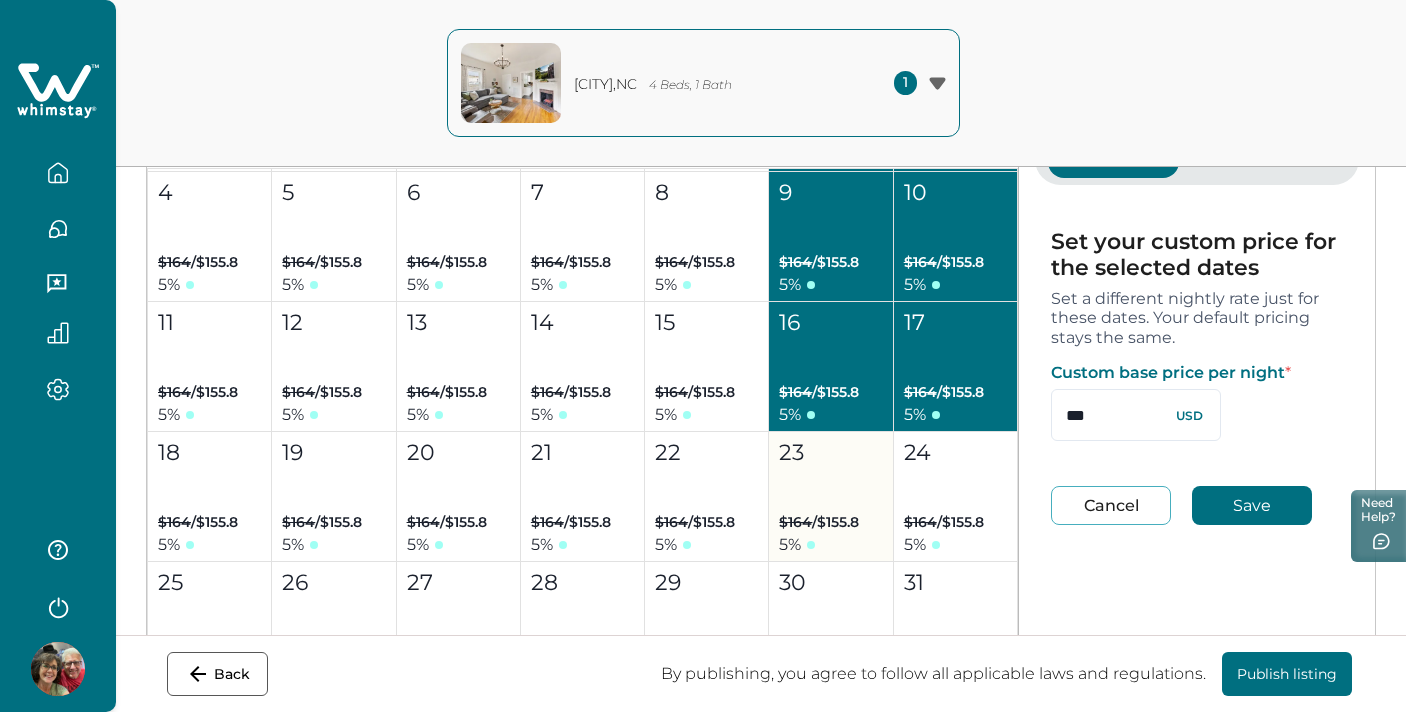 click on "$164  /  $155.8" at bounding box center [819, 522] 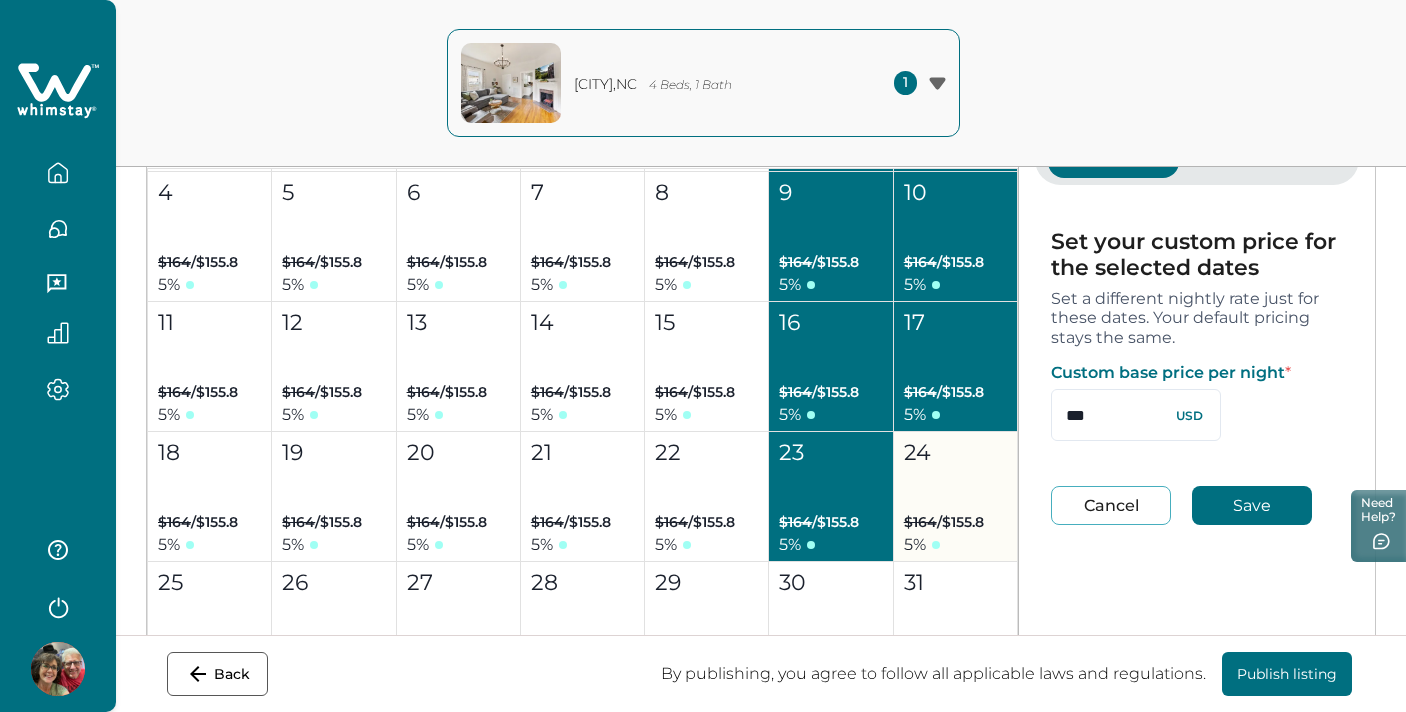 click on "24 $164  /  $155.8 5 %" at bounding box center [956, 497] 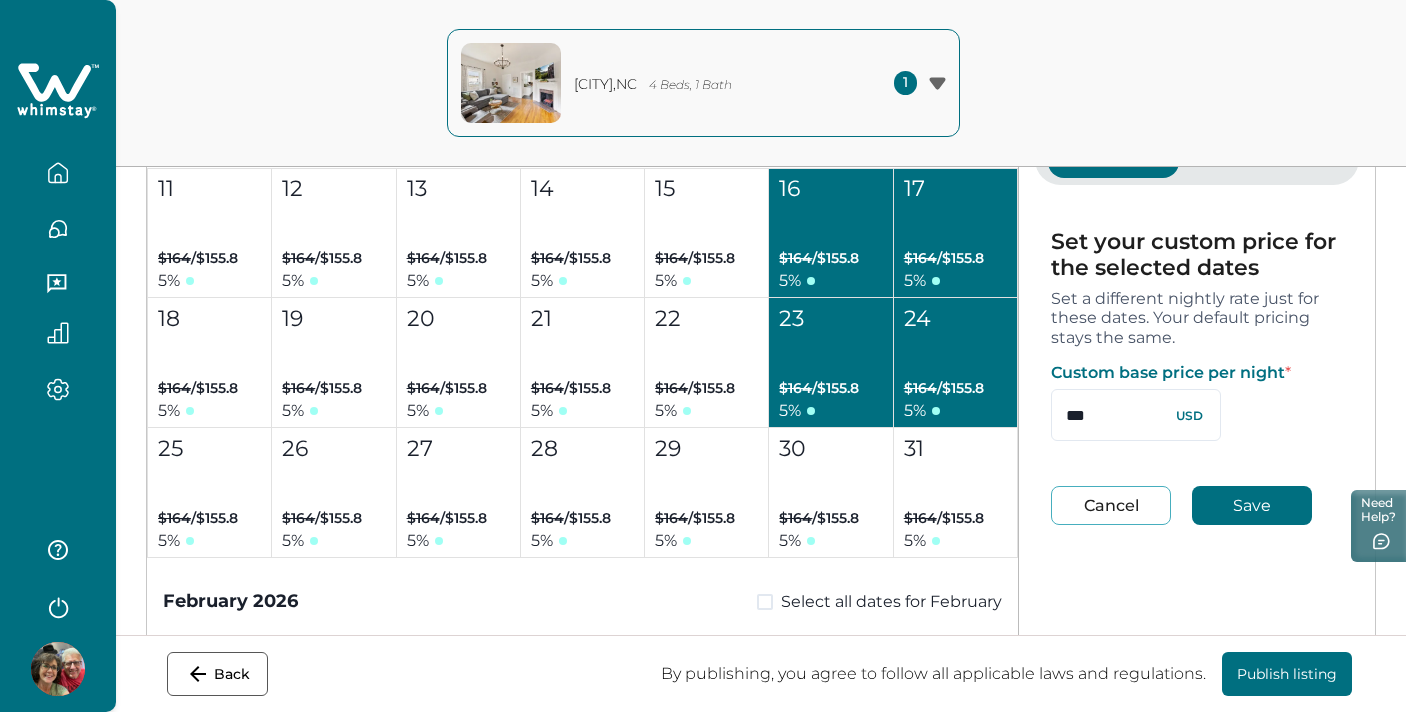 scroll, scrollTop: 5188, scrollLeft: 0, axis: vertical 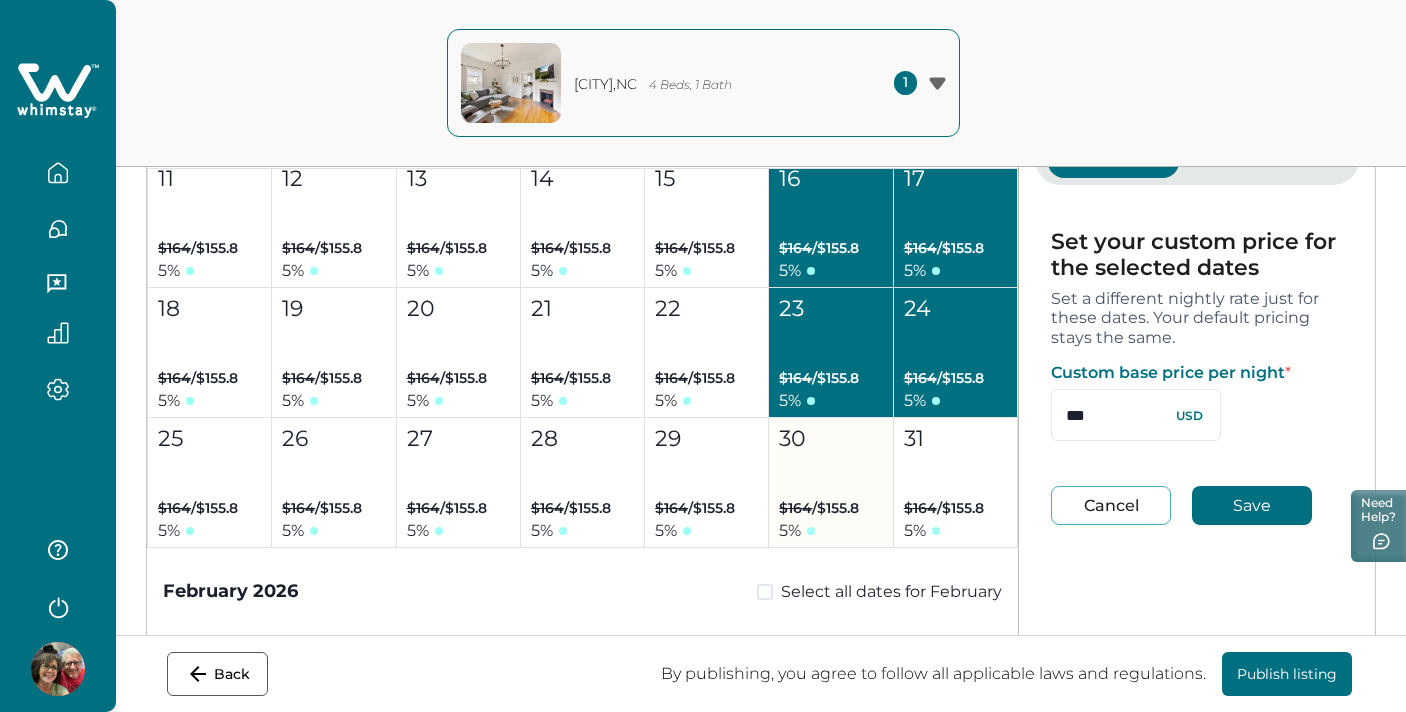 click on "30 $164  /  $155.8 5 %" at bounding box center (831, 483) 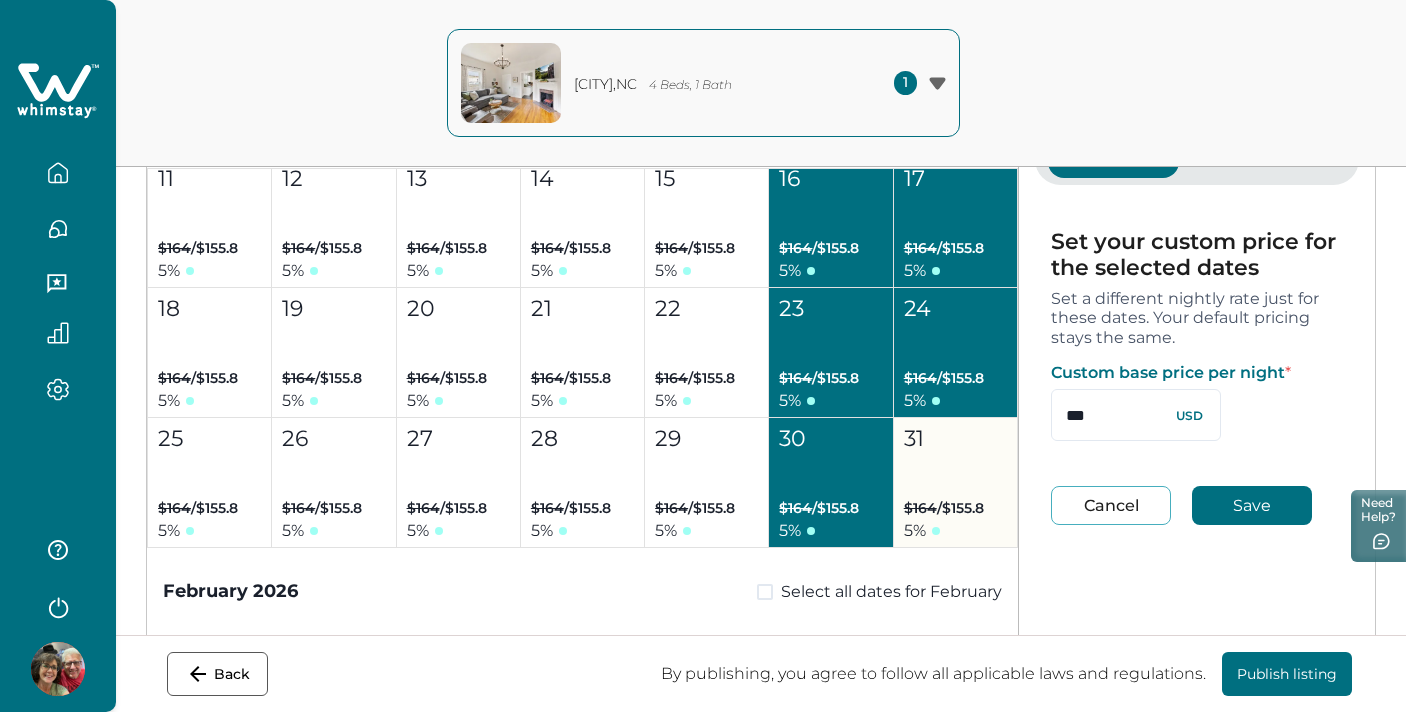 click on "[NUMBER] $ [PRICE] / $ [PRICE] [PERCENT] %" at bounding box center (956, 483) 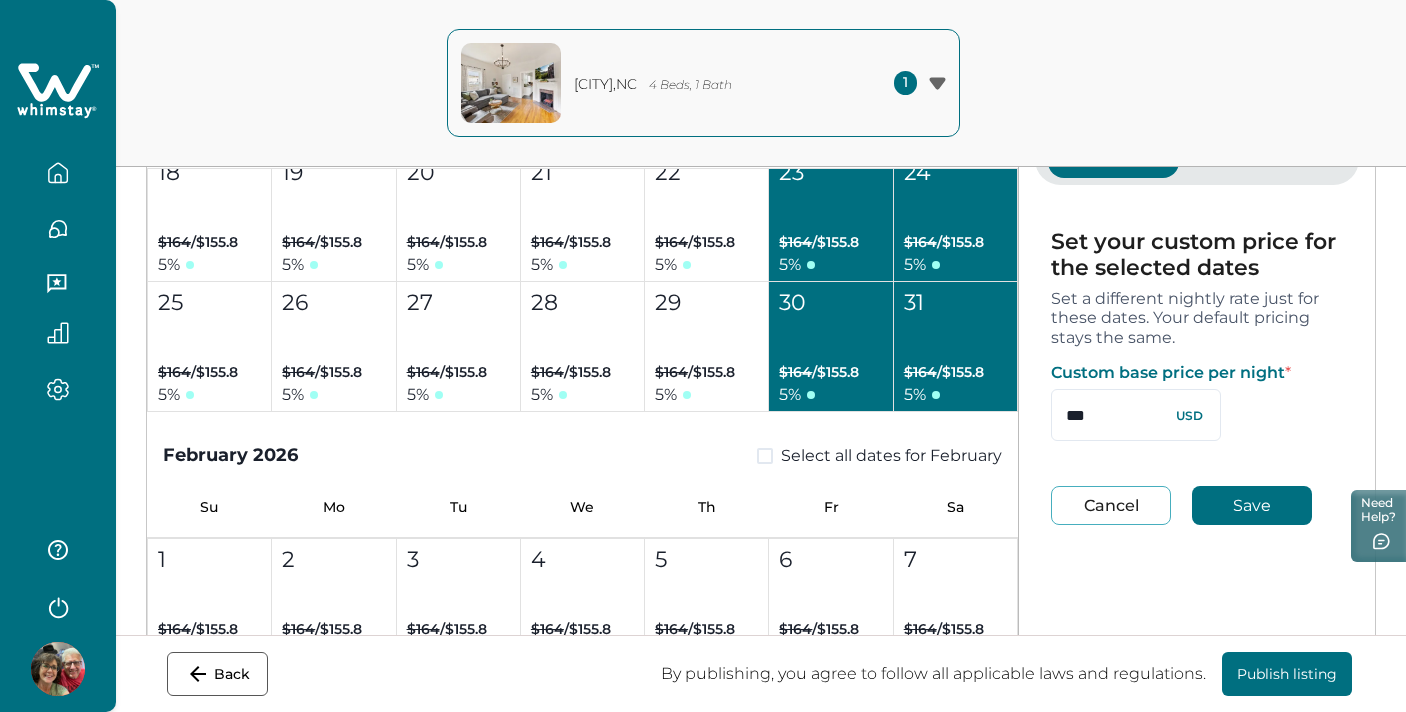 scroll, scrollTop: 5325, scrollLeft: 0, axis: vertical 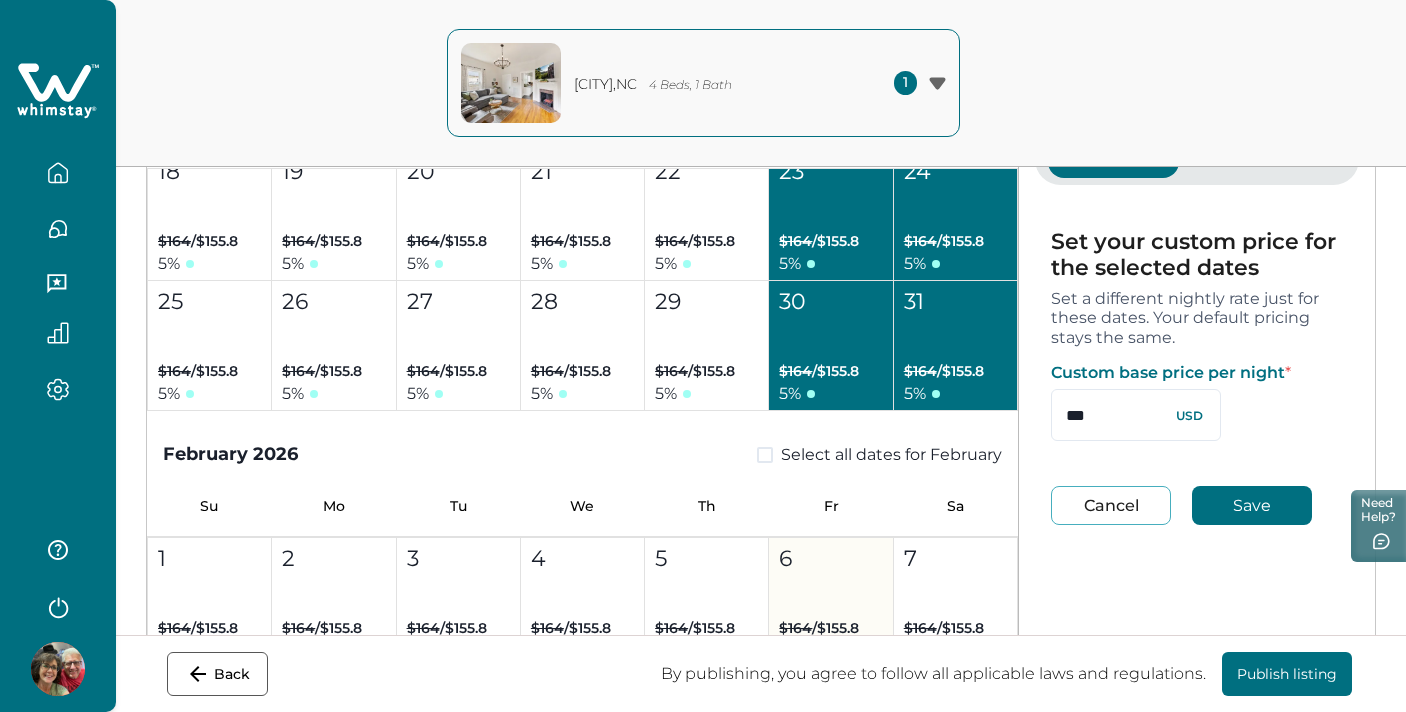 click on "6 $164  /  $155.8 5 %" at bounding box center (831, 603) 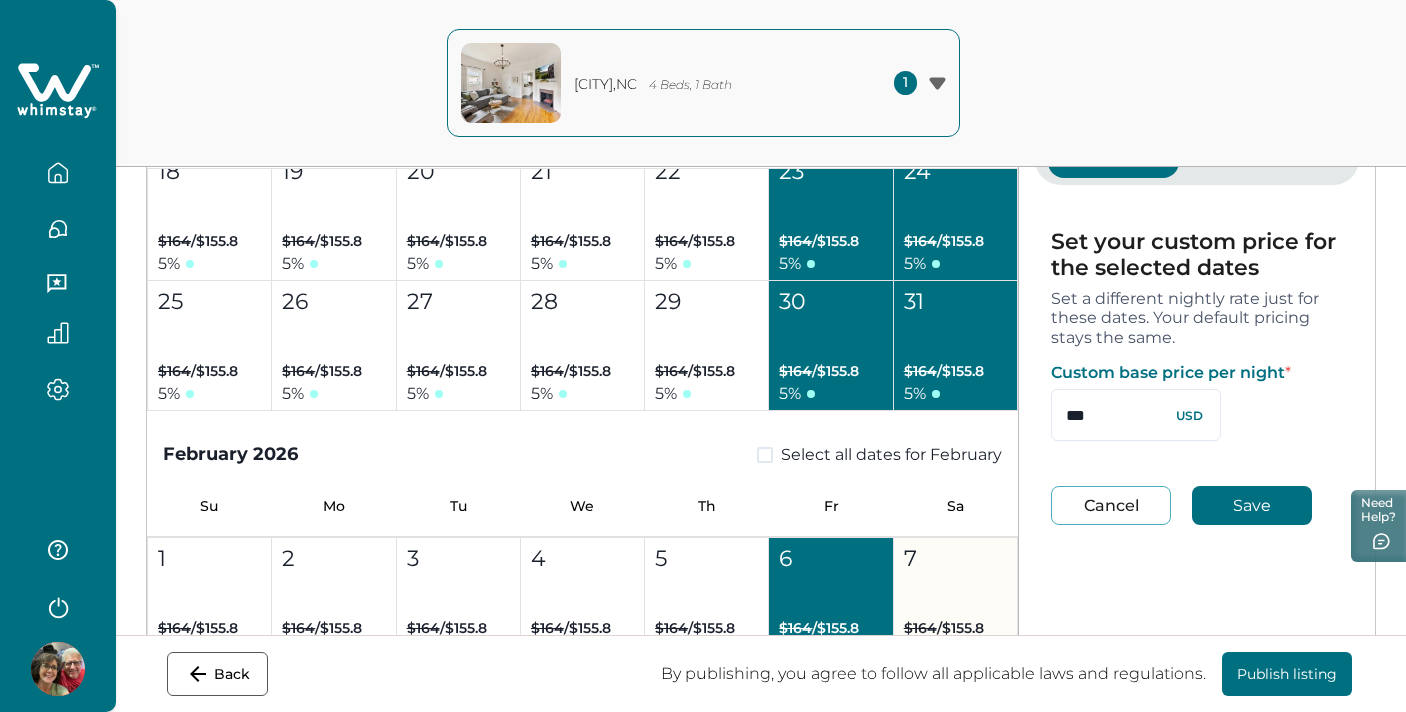 click on "7 $164  /  $155.8 5 %" at bounding box center (956, 603) 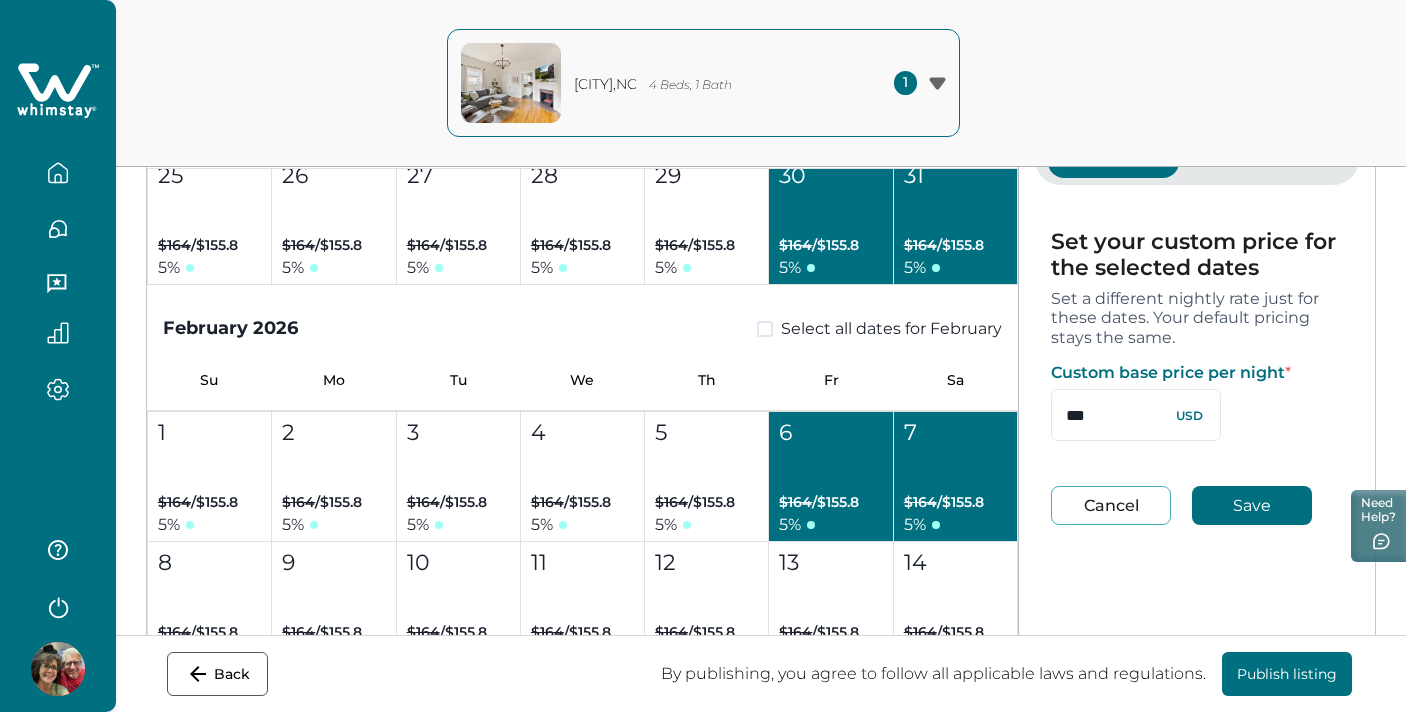 scroll, scrollTop: 5461, scrollLeft: 0, axis: vertical 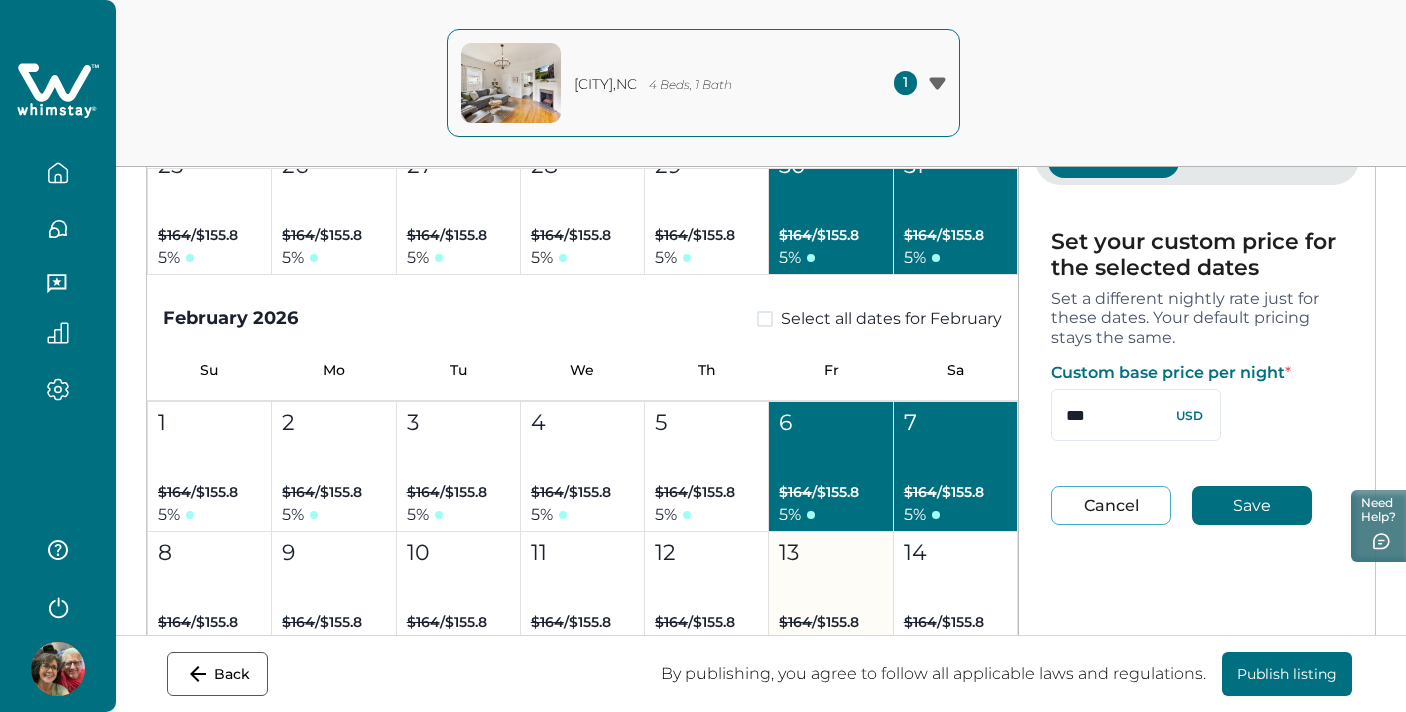click on "13 $164  /  $155.8 5 %" at bounding box center (831, 597) 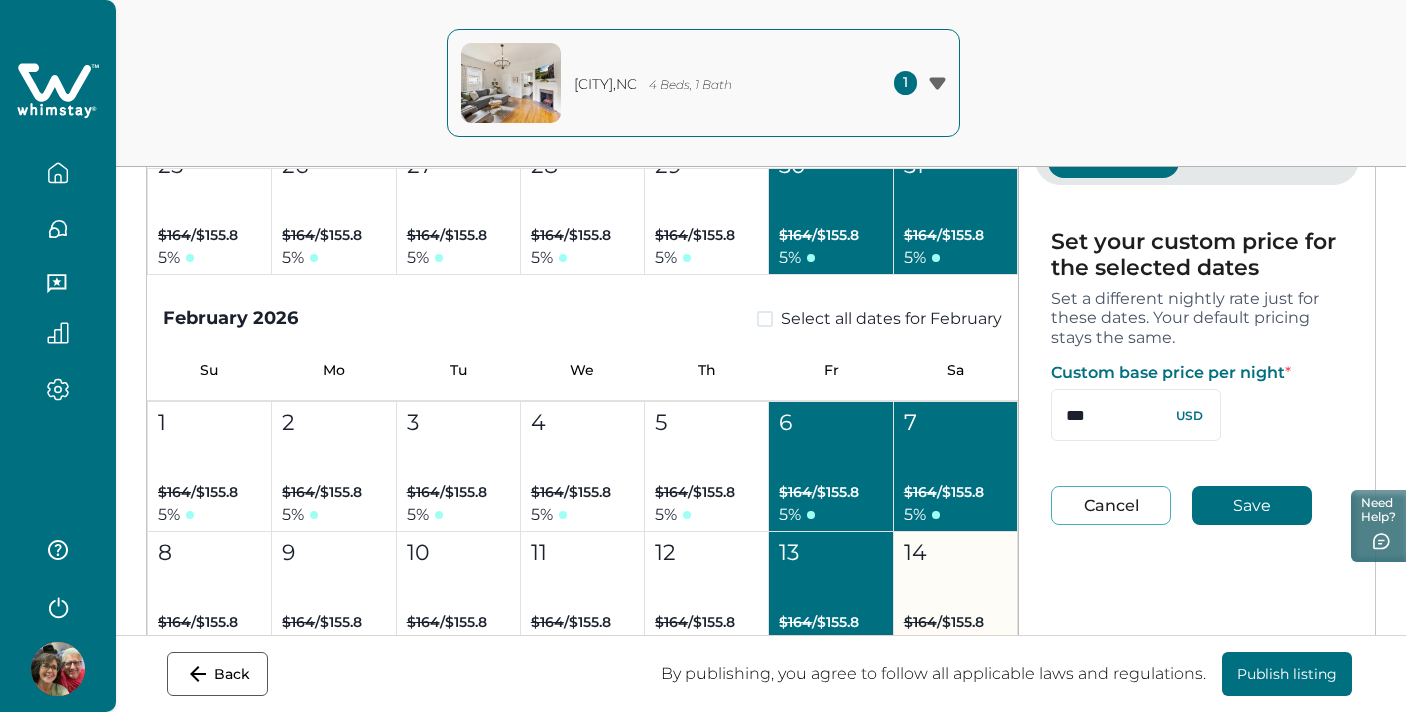click on "14 $164  /  $155.8 5 %" at bounding box center [956, 597] 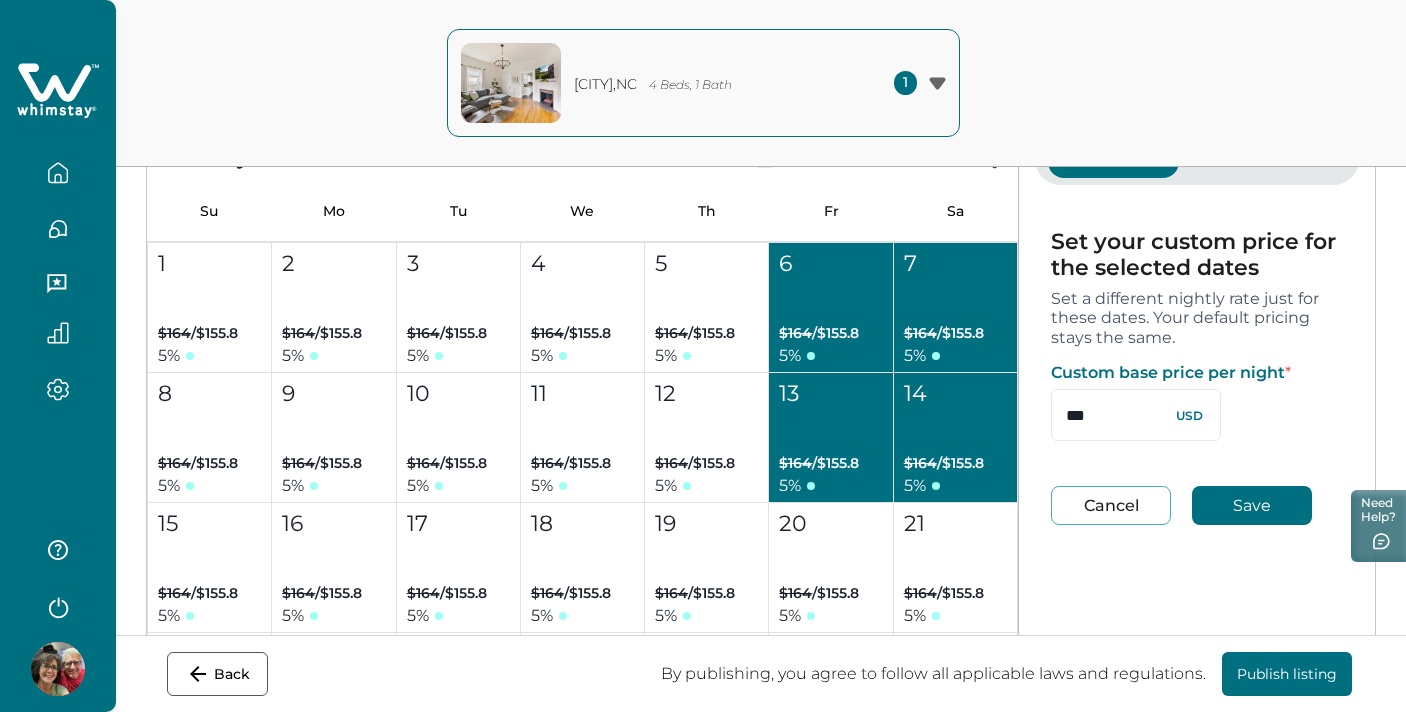 scroll, scrollTop: 5632, scrollLeft: 0, axis: vertical 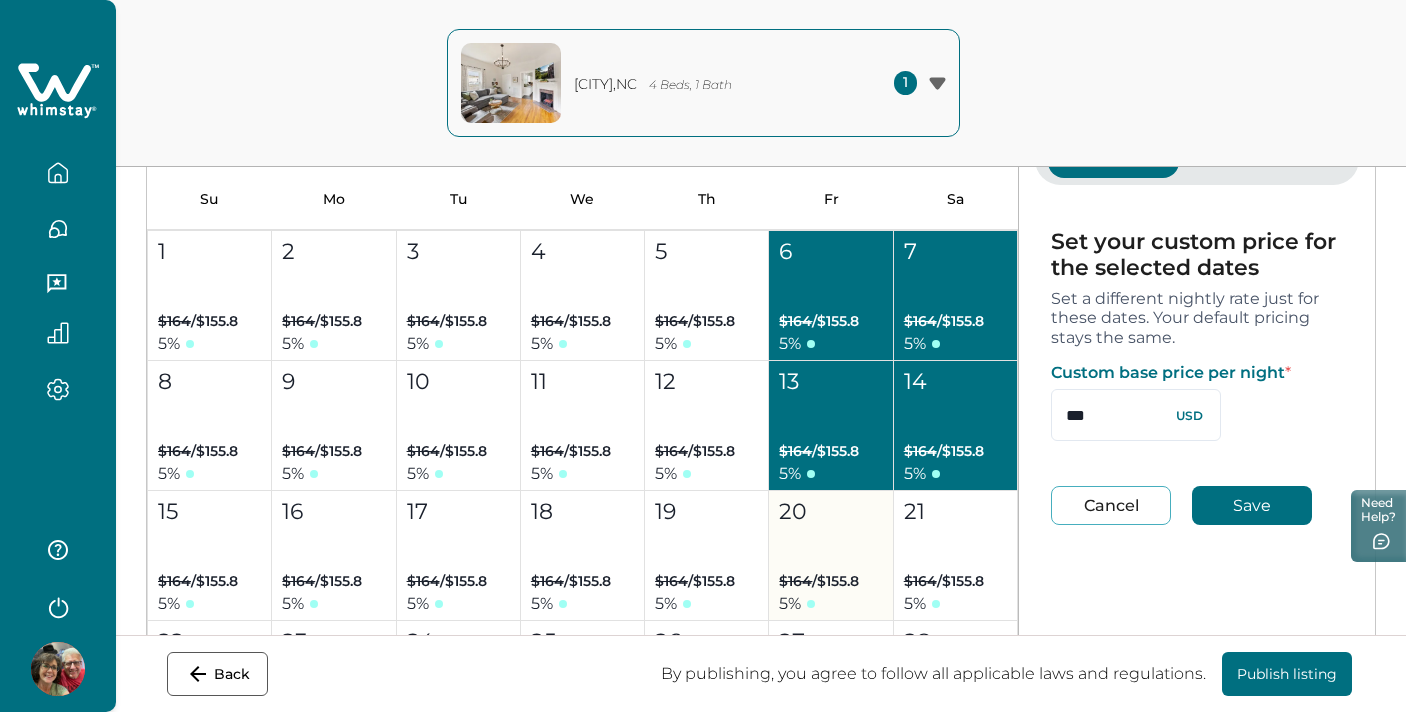 click on "20 $164  /  $155.8 5 %" at bounding box center [831, 556] 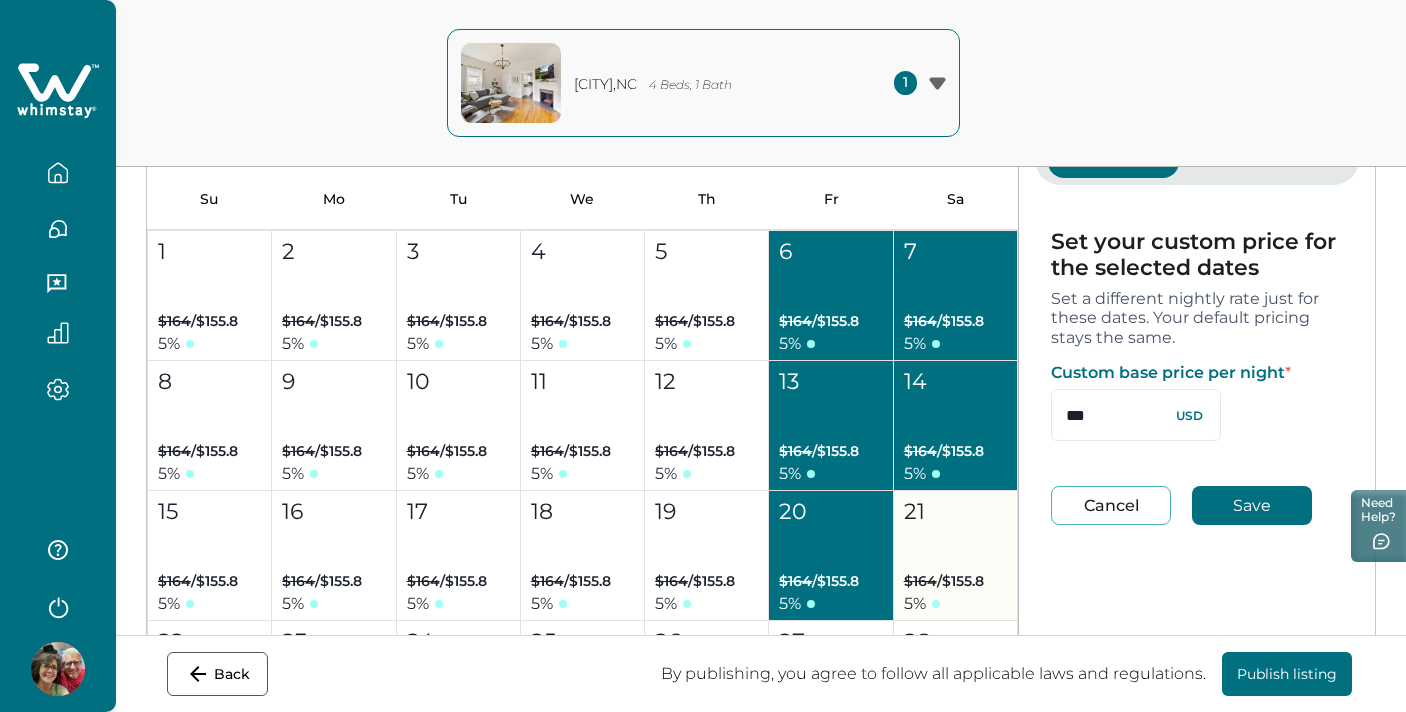 click on "21 $164  /  $155.8 5 %" at bounding box center [956, 556] 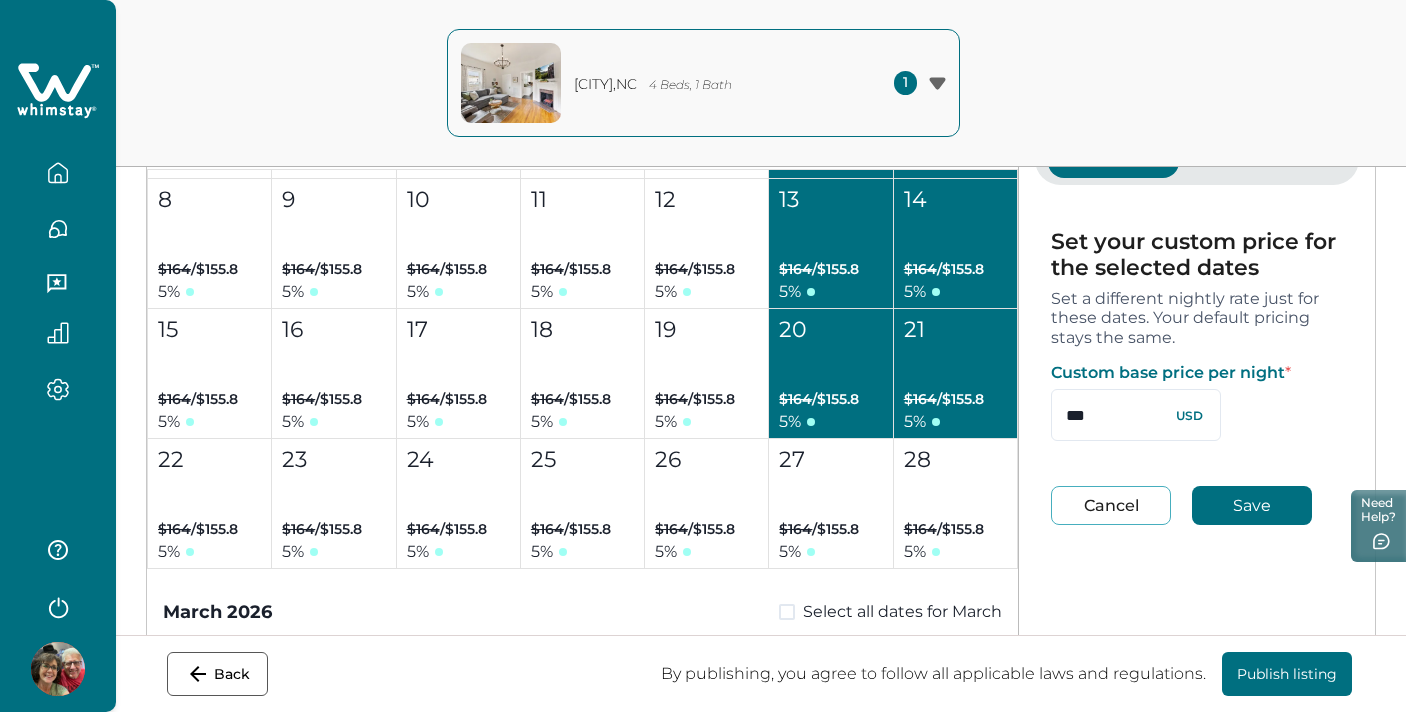 scroll, scrollTop: 5815, scrollLeft: 0, axis: vertical 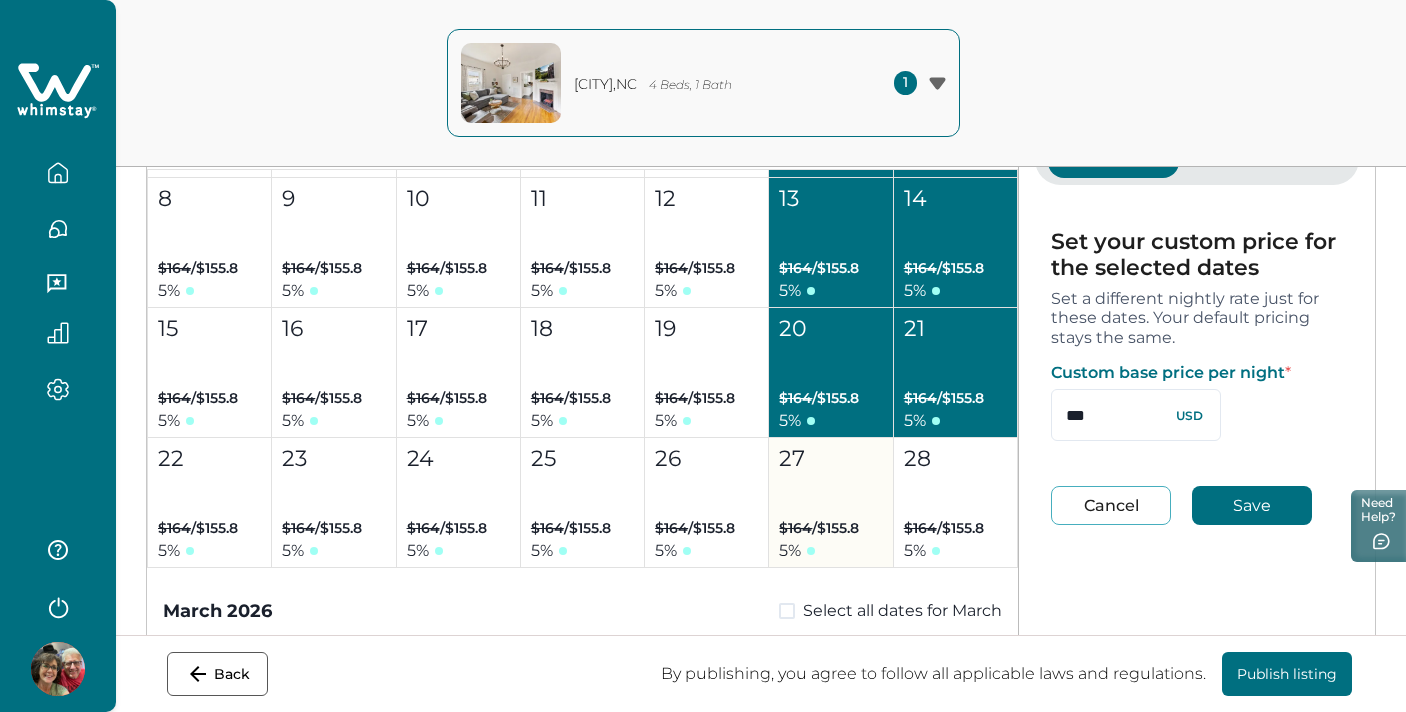 click on "$164  /  $155.8" at bounding box center [819, 528] 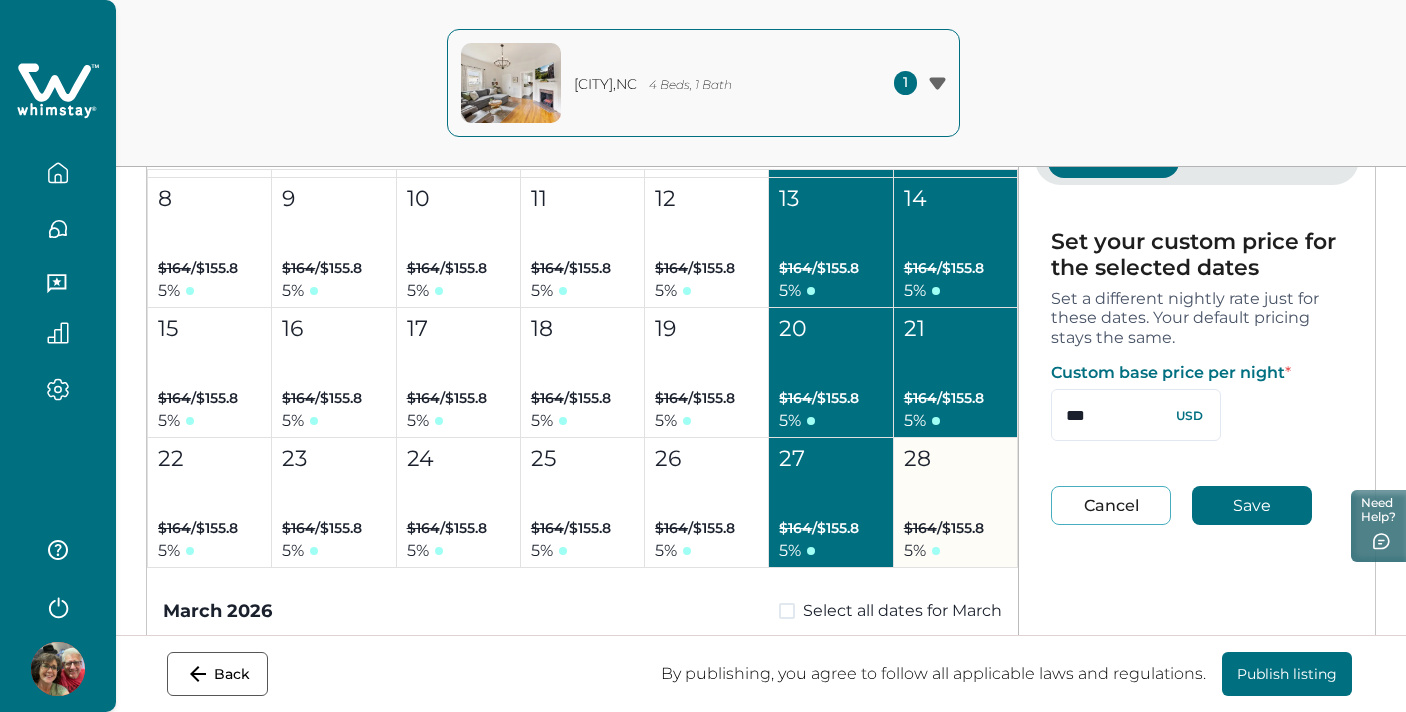 click on "28 $164  /  $155.8 5 %" at bounding box center (956, 503) 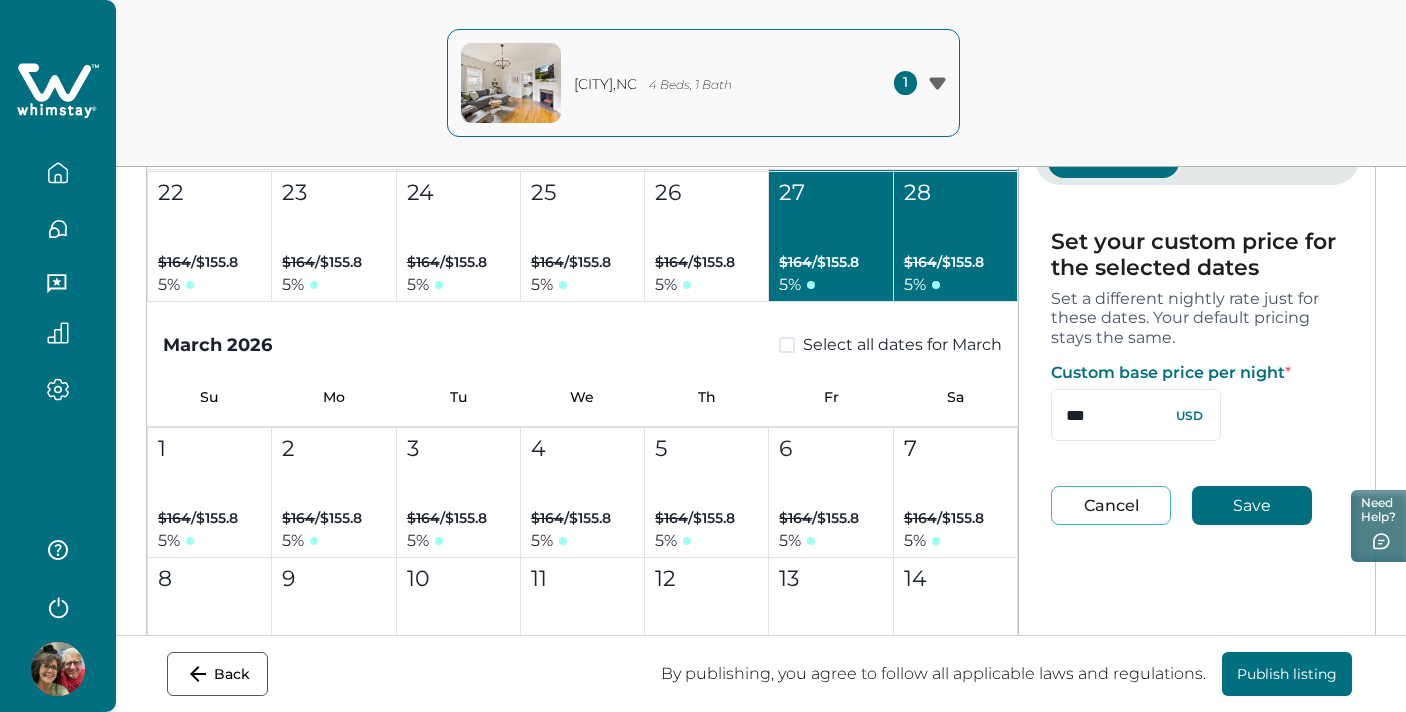 scroll, scrollTop: 6082, scrollLeft: 0, axis: vertical 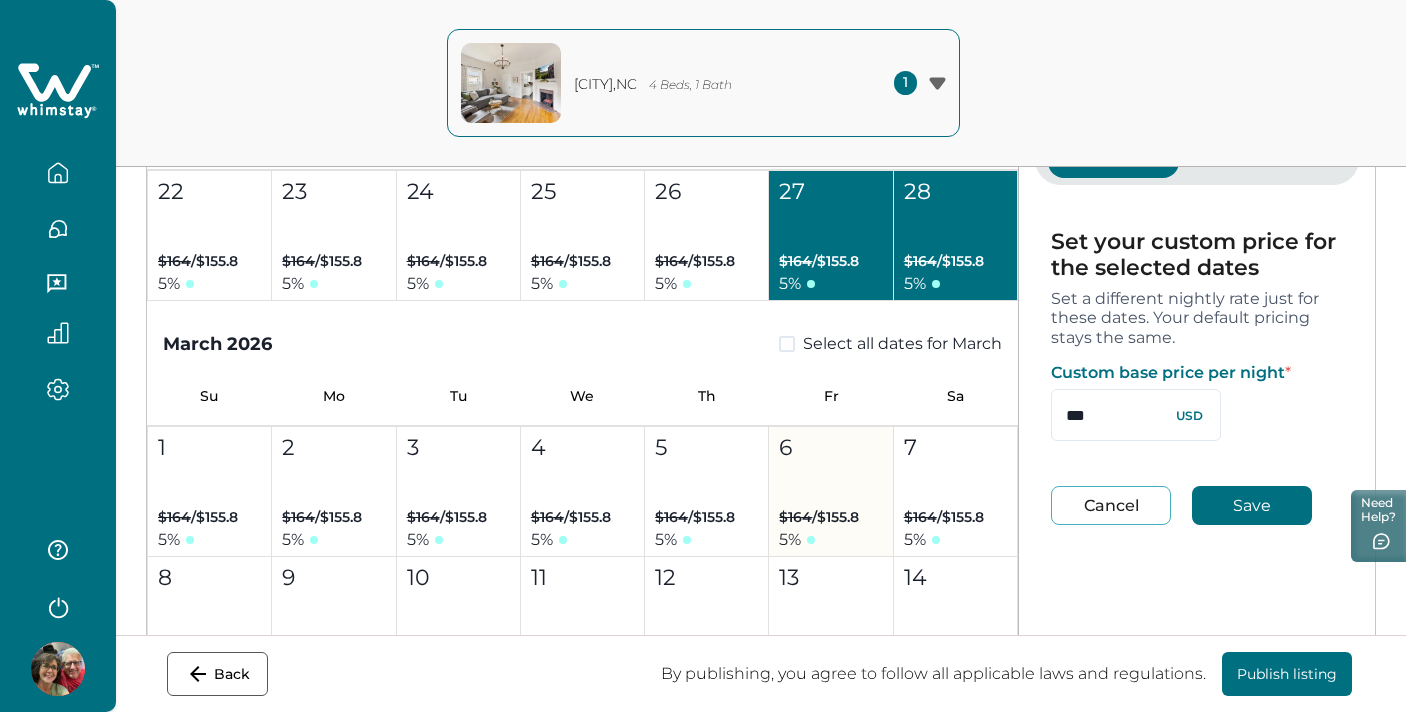 click on "$164  /  $155.8" at bounding box center (819, 517) 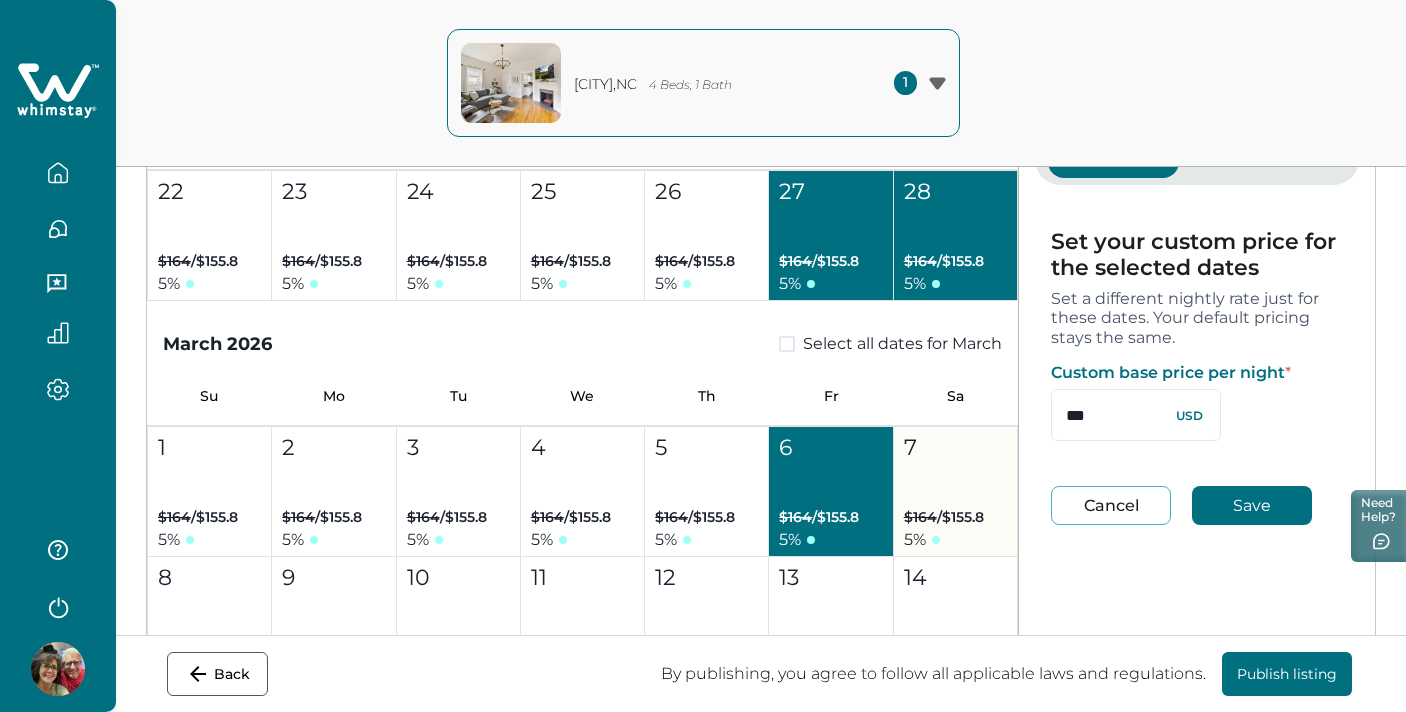 click on "7 $164  /  $155.8 5 %" at bounding box center [956, 492] 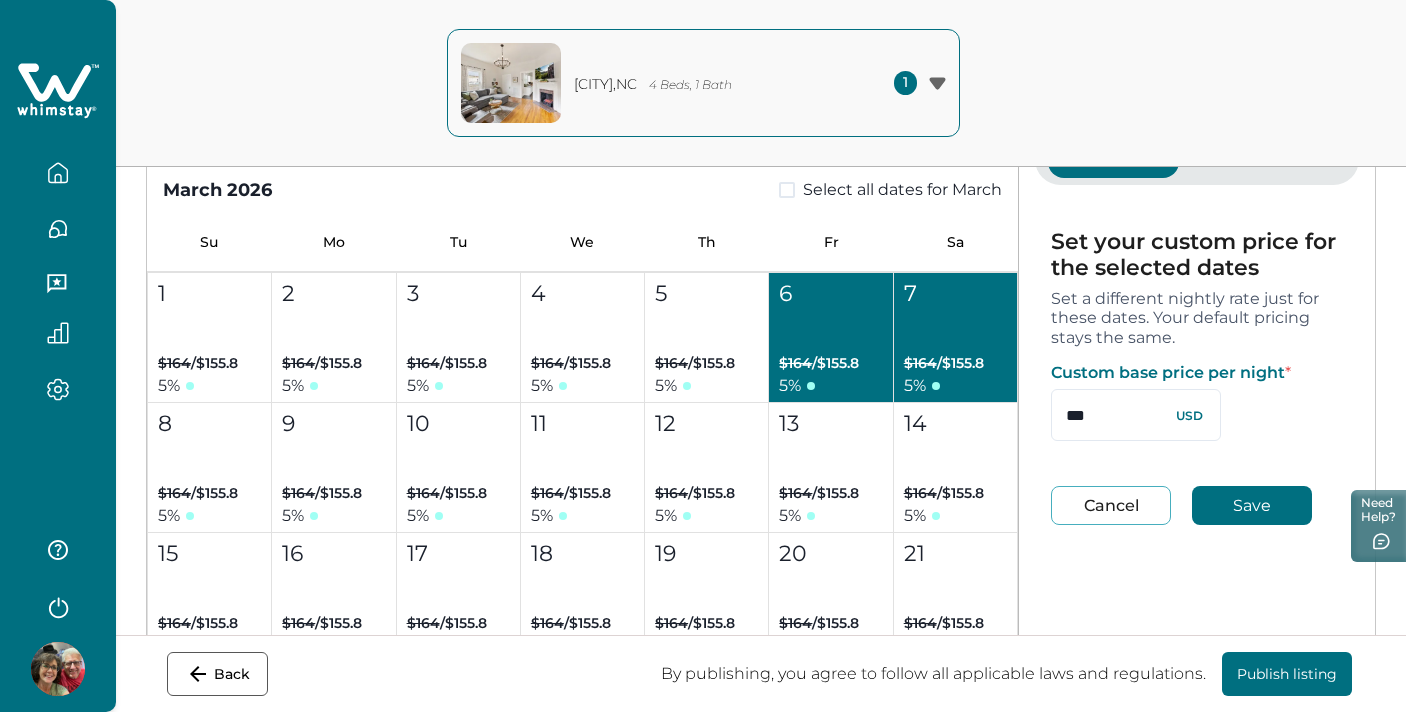 scroll, scrollTop: 6249, scrollLeft: 0, axis: vertical 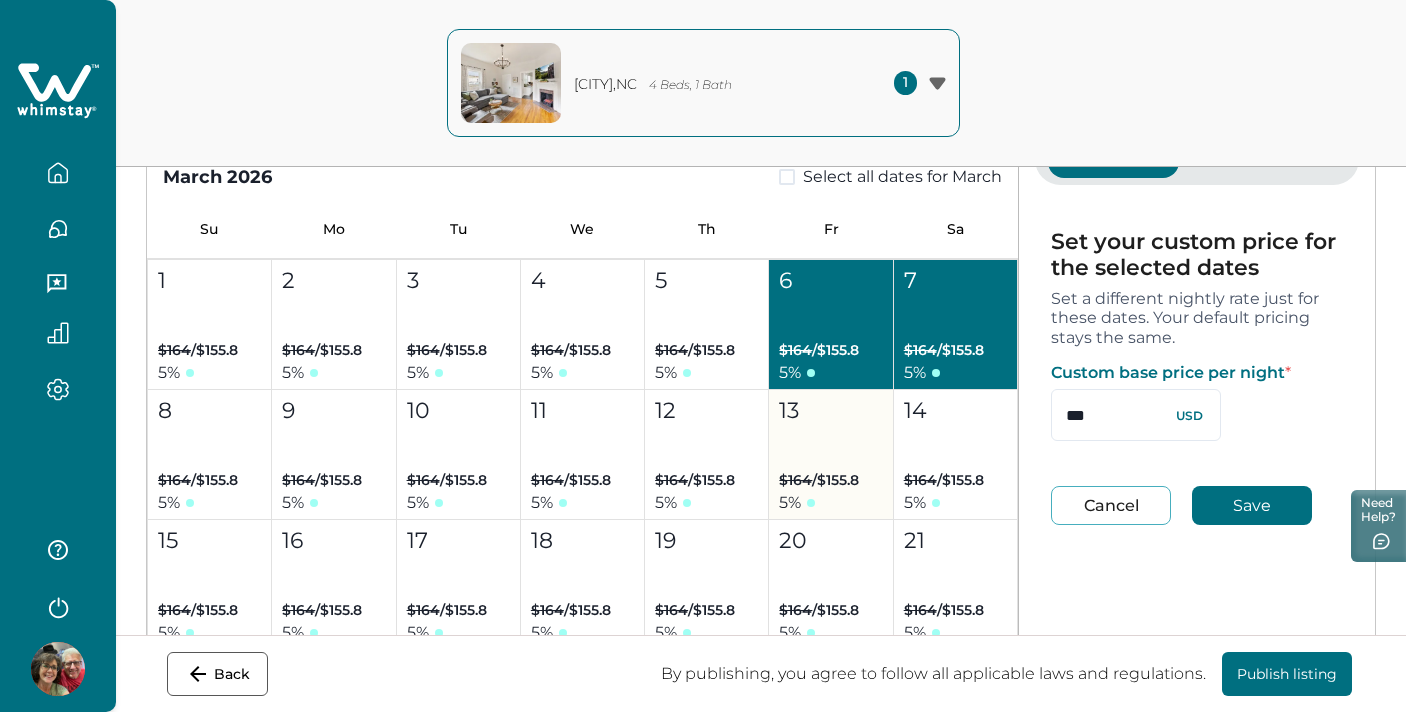 click on "$164  /  $155.8" at bounding box center (819, 480) 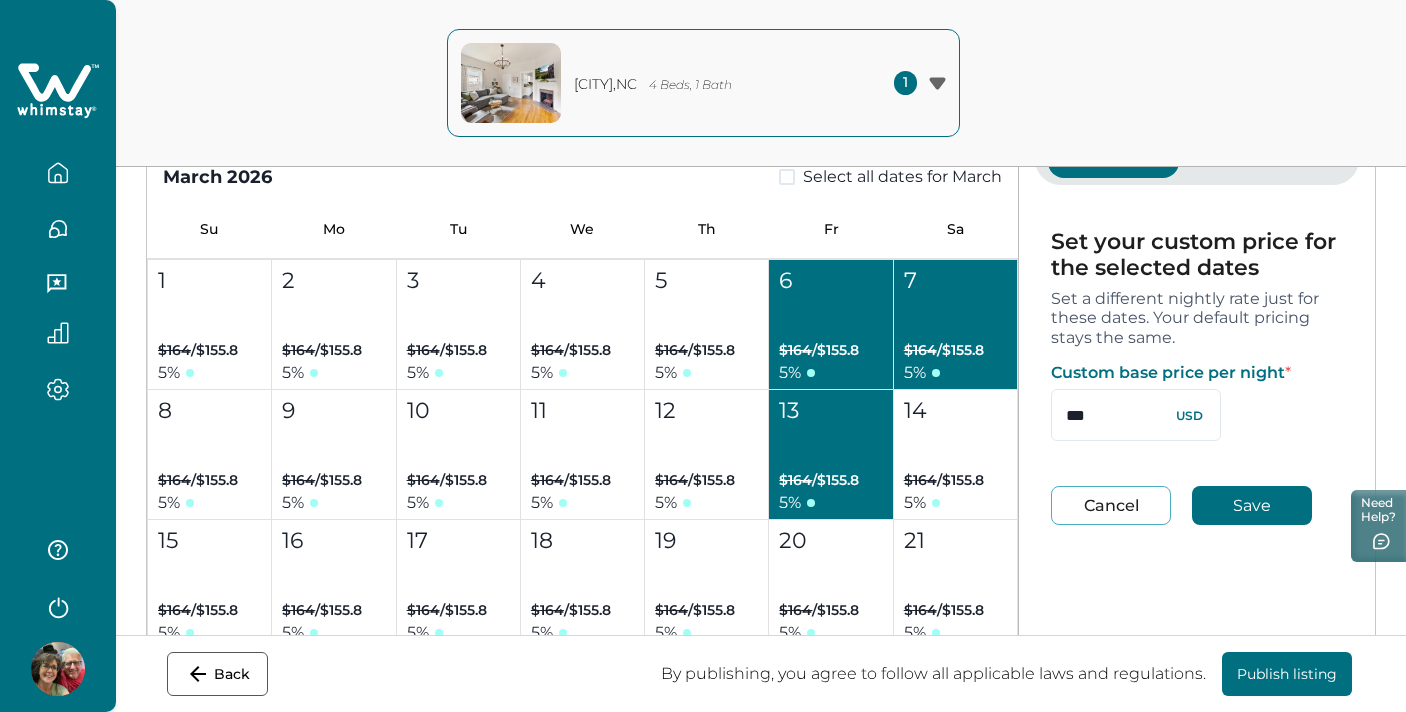 click on "$164  /  $155.8" at bounding box center [819, 350] 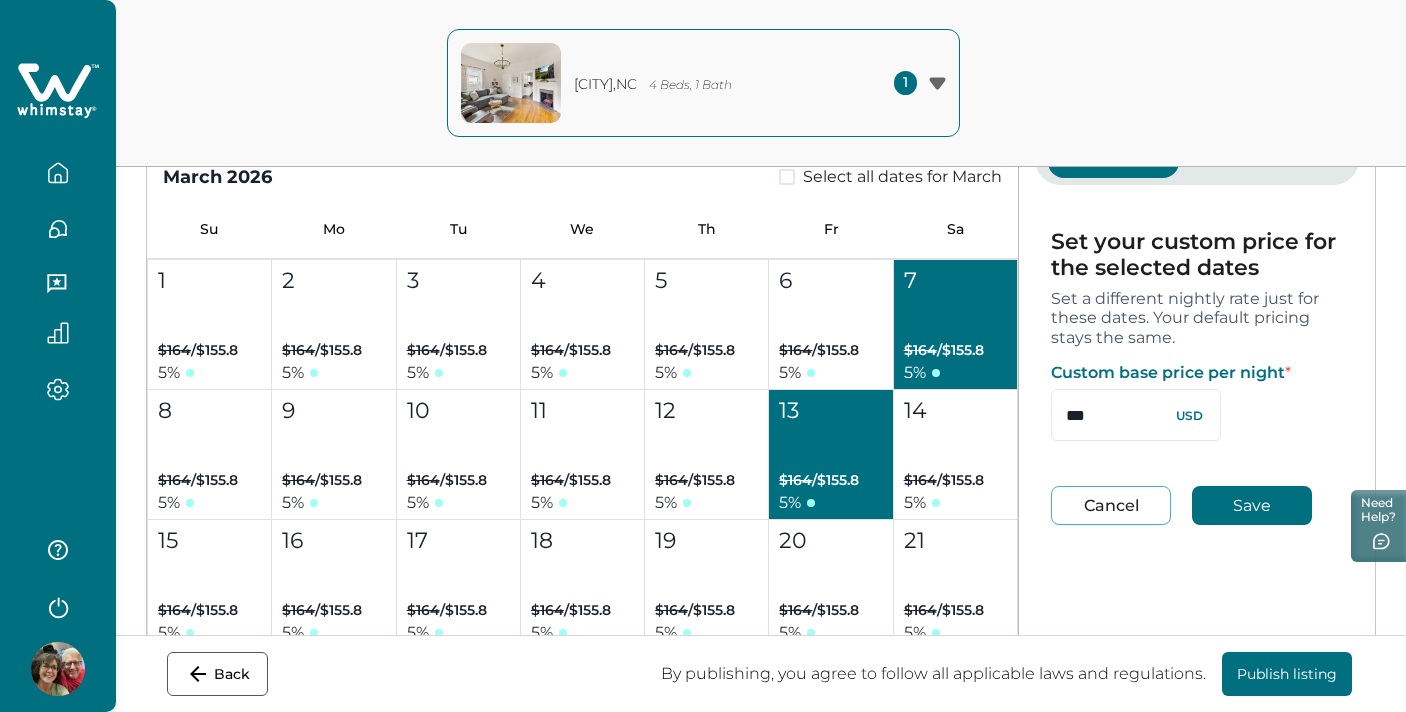 click on "$164  /  $155.8" at bounding box center [819, 480] 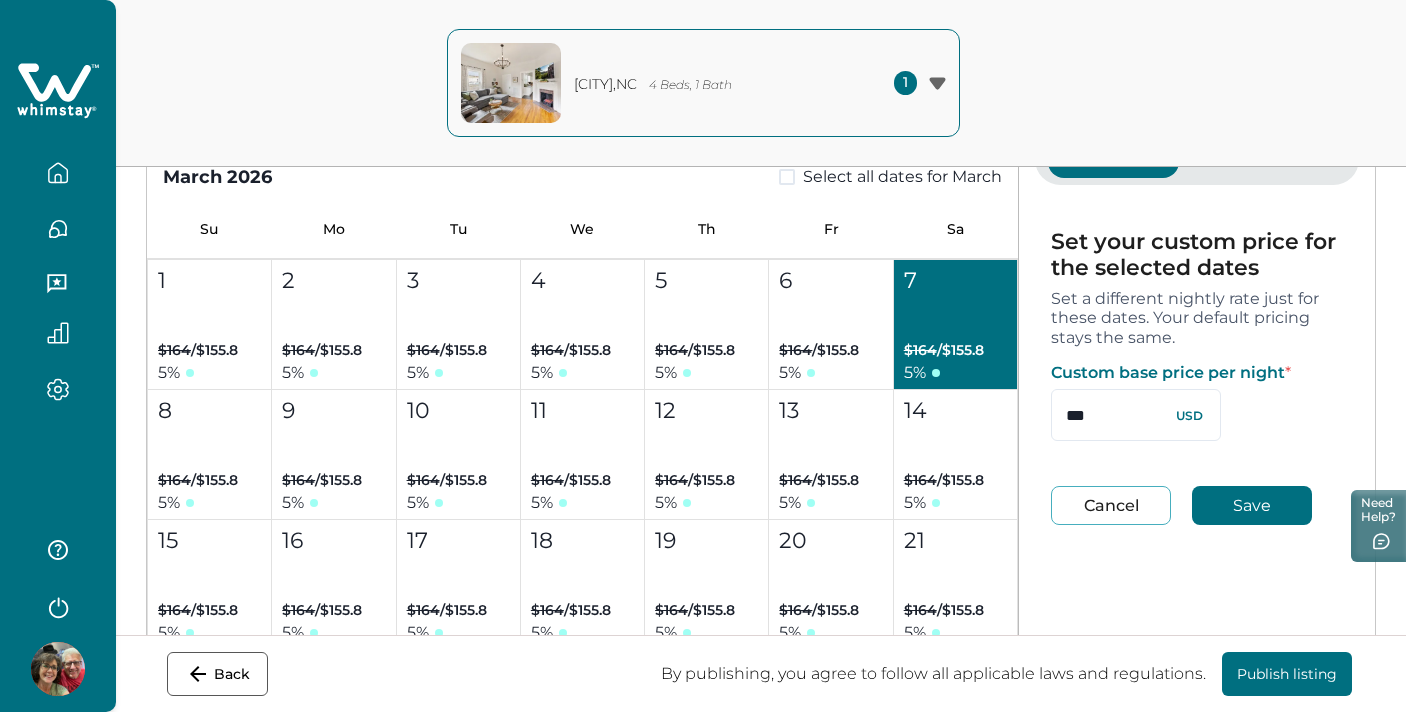 click on "$164  /  $155.8" at bounding box center [944, 350] 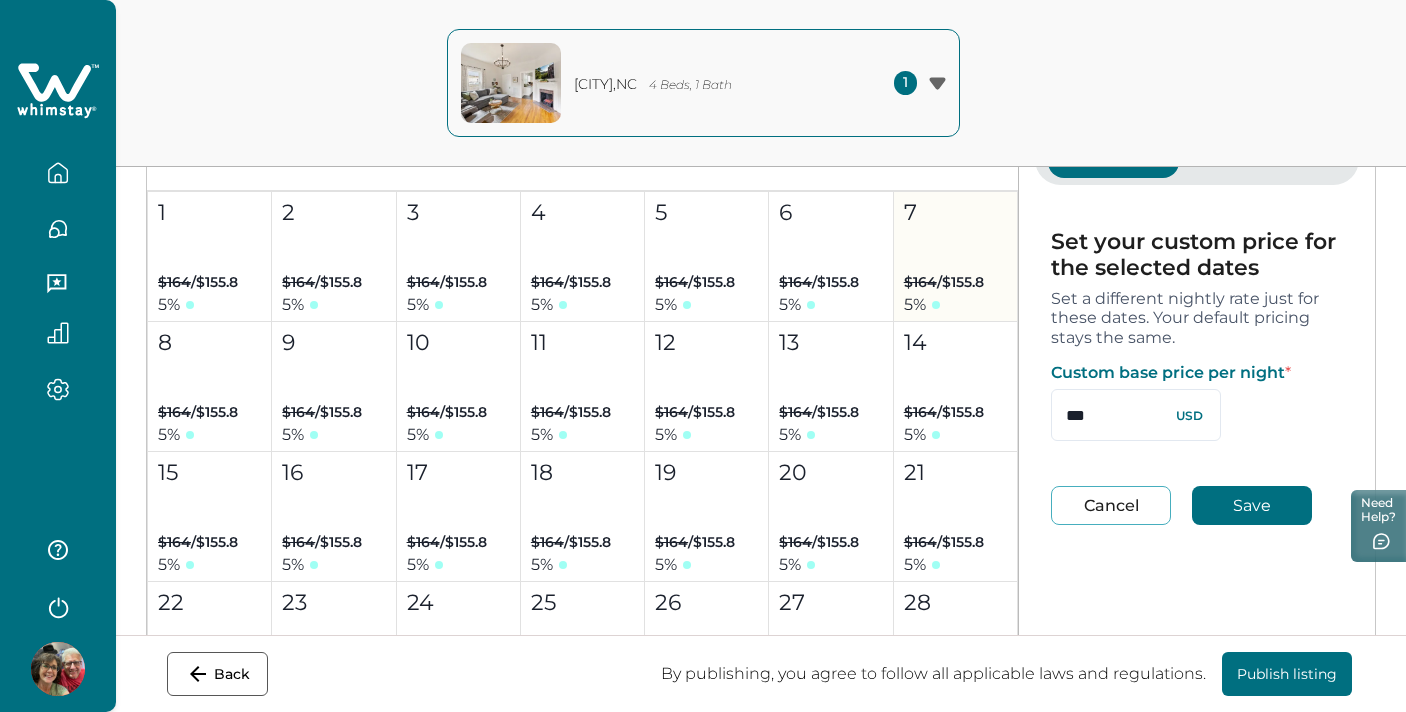 scroll, scrollTop: 6335, scrollLeft: 0, axis: vertical 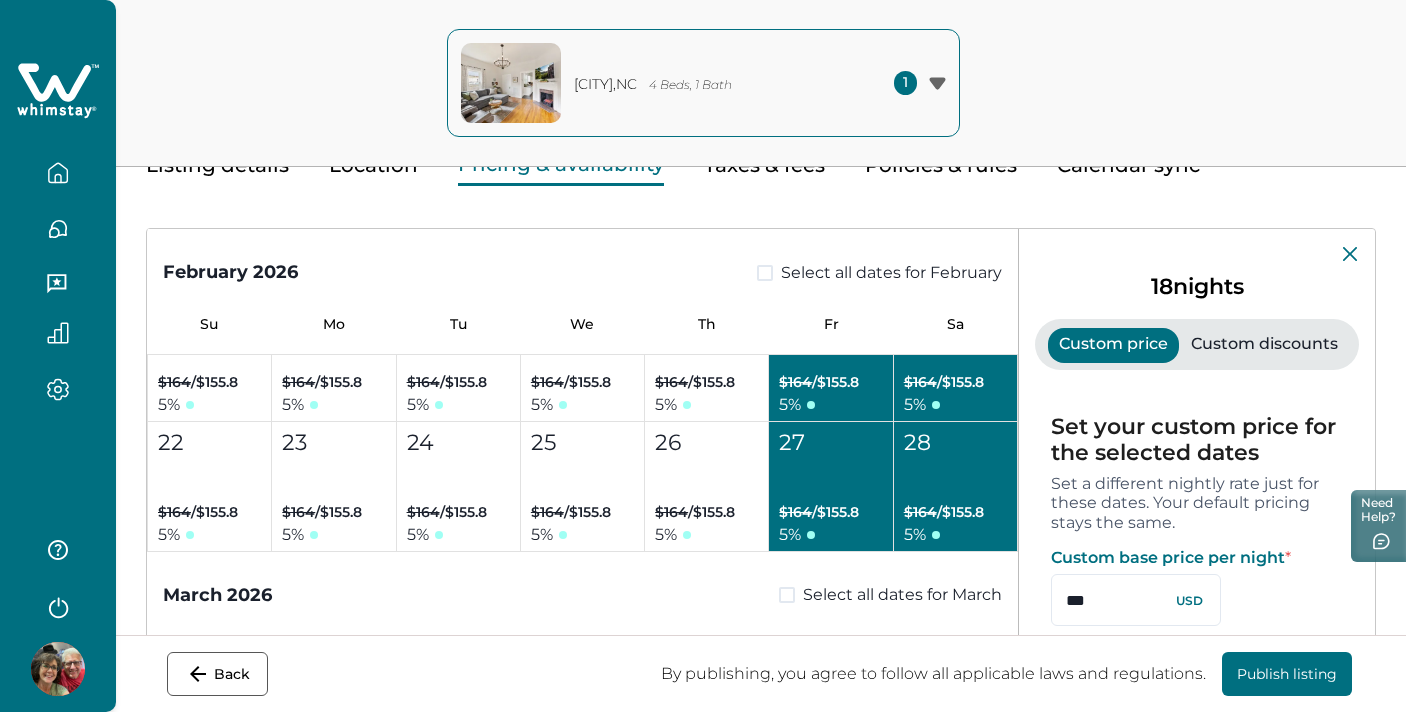 drag, startPoint x: 1111, startPoint y: 603, endPoint x: 1007, endPoint y: 591, distance: 104.69002 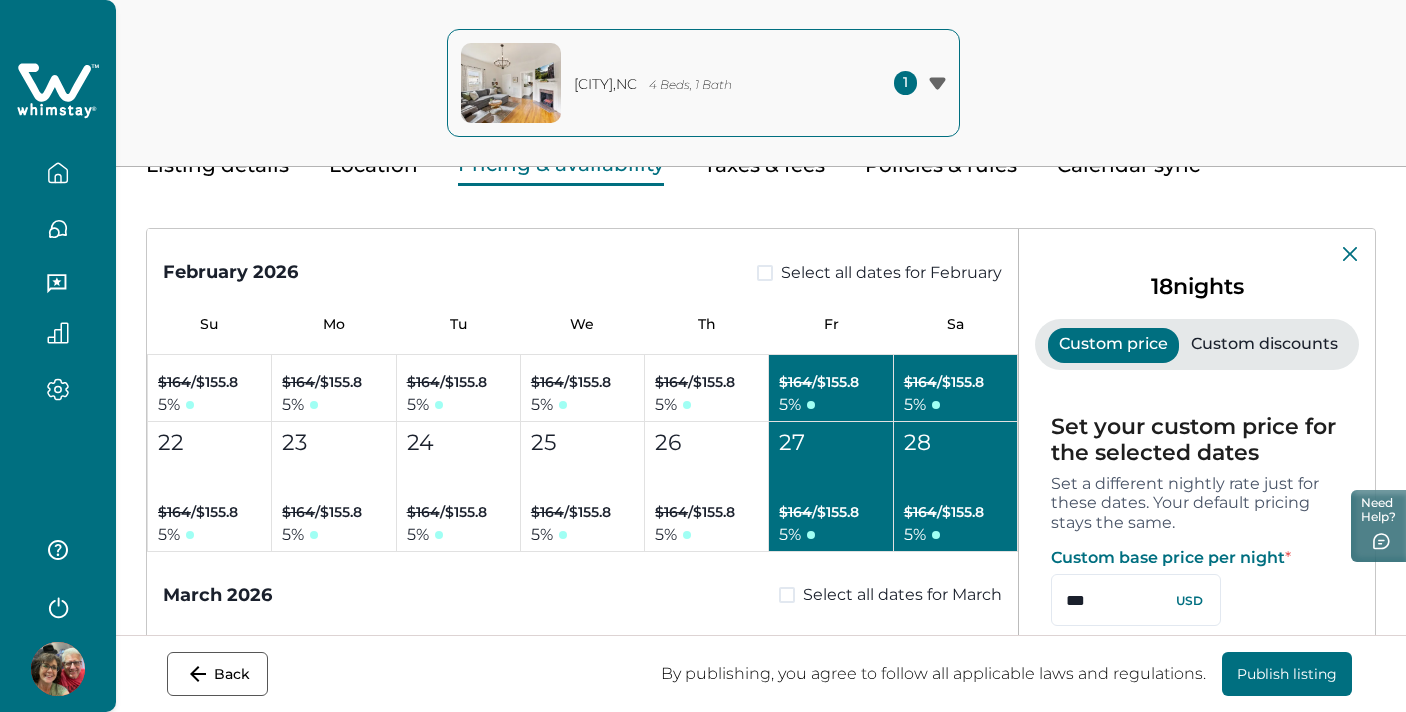 click on "[MONTH] [YEAR] Select all dates for [MONTH] Su Mo Tu We Th Fr Sa 1 2 3 4 5 6 7 8 9 10 11 12 13 14 15 16 17 18 19 20 21 22 23 24 25 26 27 Booked or not available on Airbnb 28 Booked or not available on Airbnb 29 Booked or not available on Airbnb 30 Booked or not available on Airbnb 31 Booked or not available on Airbnb [MONTH] [YEAR] Select all dates for [MONTH] Su Mo Tu We Th Fr Sa 1 Booked or not available on Airbnb 2 Booked or not available on Airbnb 3 $ [PRICE] / $ [PRICE] [PERCENT] % 4 $ [PRICE] / $ [PRICE] [PERCENT] % 5 $ [PRICE] / $ [PRICE] [PERCENT] % 6 $ [PRICE] / $ [PRICE] [PERCENT] % 7 $ [PRICE] / $ [PRICE] [PERCENT] % 8 $ [PRICE] / $ [PRICE] [PERCENT] % 9 $ [PRICE] / $ [PRICE] [PERCENT] % 10 $ [PRICE] / $ [PRICE] [PERCENT] % 11 $ [PRICE] / $ [PRICE] [PERCENT] % 12 $ [PRICE] / $ [PRICE] [PERCENT] % 13 $ [PRICE] / $ [PRICE] [PERCENT] % 14 $ [PRICE] / $ [PRICE] [PERCENT] % 15 $ [PRICE] / $ [PRICE] [PERCENT] % 16 $ [PRICE] / $ [PRICE] [PERCENT] % 17 $ [PRICE] / $ [PRICE] [PERCENT] % 18 $ [PRICE] / $ [PRICE] [PERCENT] % 19 $ [PRICE] / $ [PRICE] [PERCENT] % 20 $ [PRICE] / $ [PRICE] [PERCENT] % 21 $ [PRICE] / $ [PRICE] [PERCENT] % 22 $ [PRICE] / $ [PRICE] [PERCENT] % 23 $ [PRICE] / $ [PRICE] [PERCENT] % 24 $ [PRICE] / $ [PRICE] [PERCENT] % 25 $ [PRICE] / $ [PRICE] [PERCENT] % 26 $ [PRICE] / $ [PRICE] [PERCENT] % 27 $ [PRICE] / $ [PRICE]" at bounding box center (761, 561) 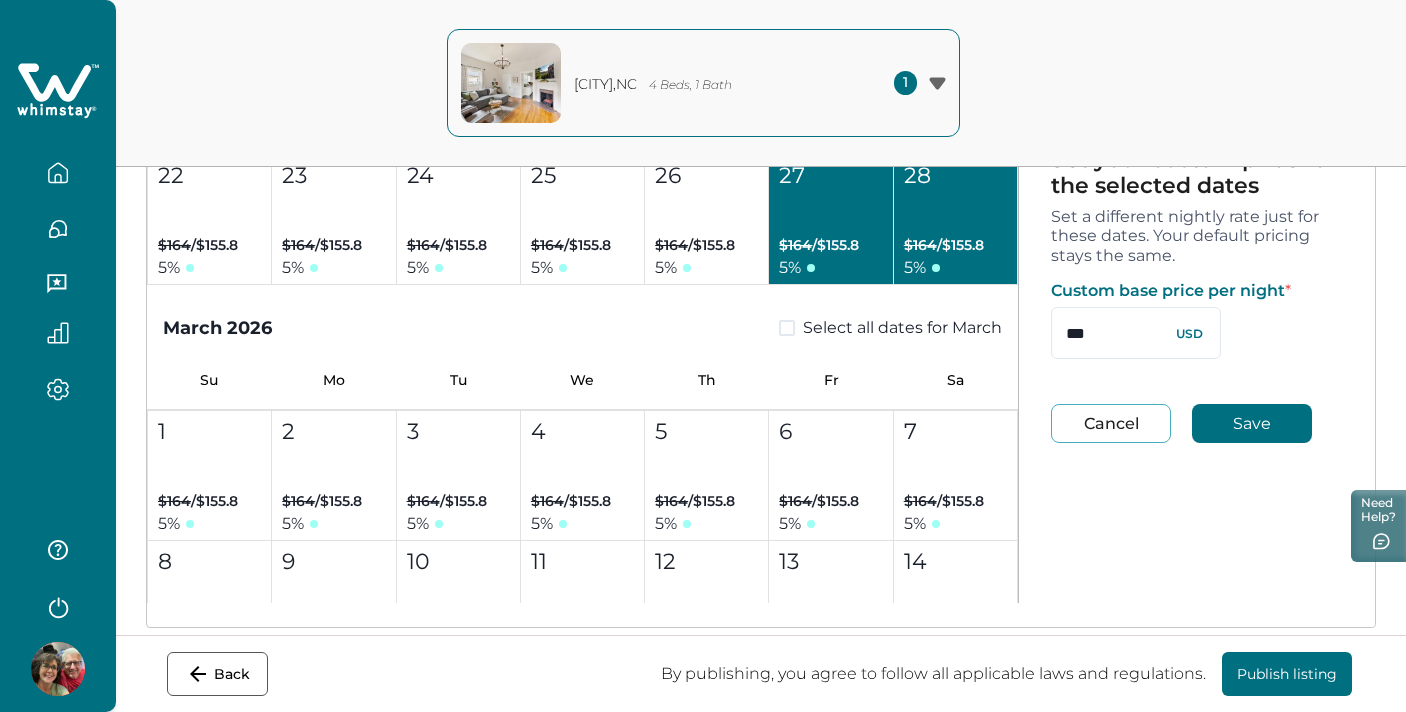 scroll, scrollTop: 380, scrollLeft: 0, axis: vertical 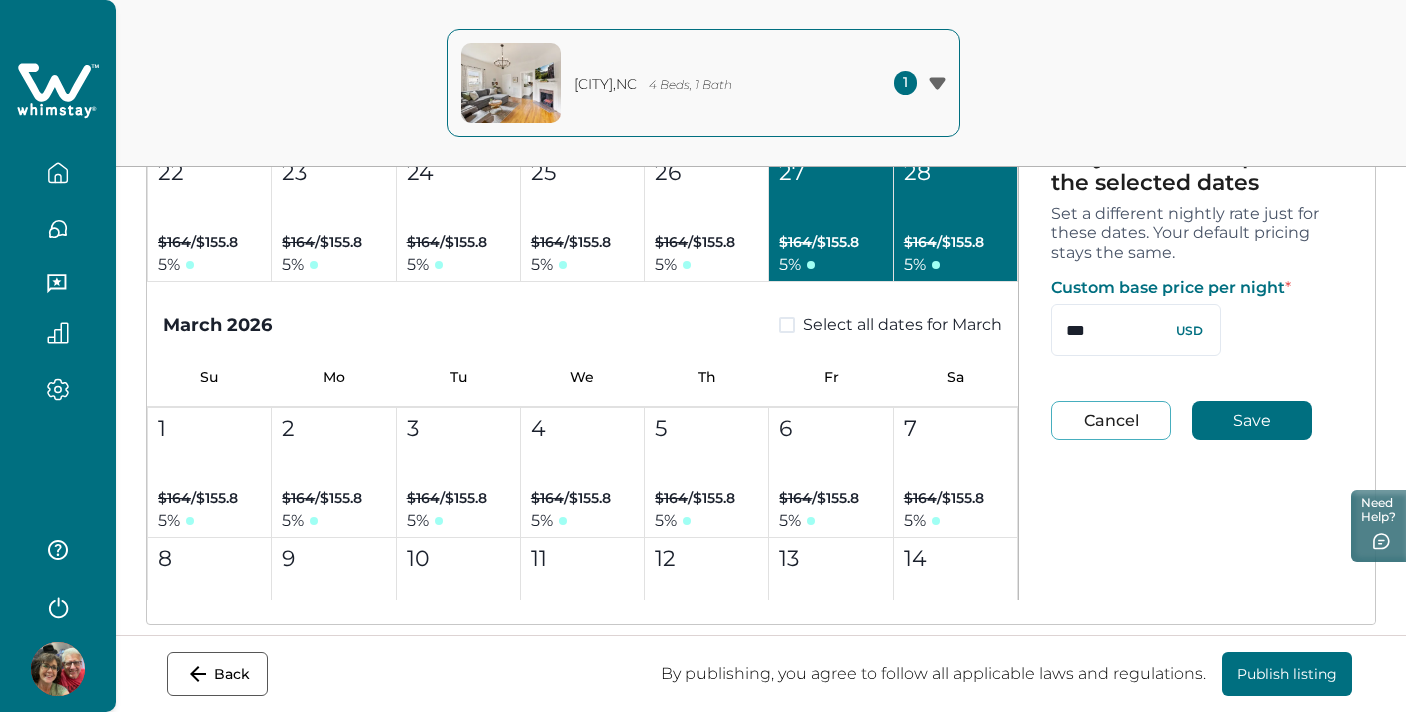type on "***" 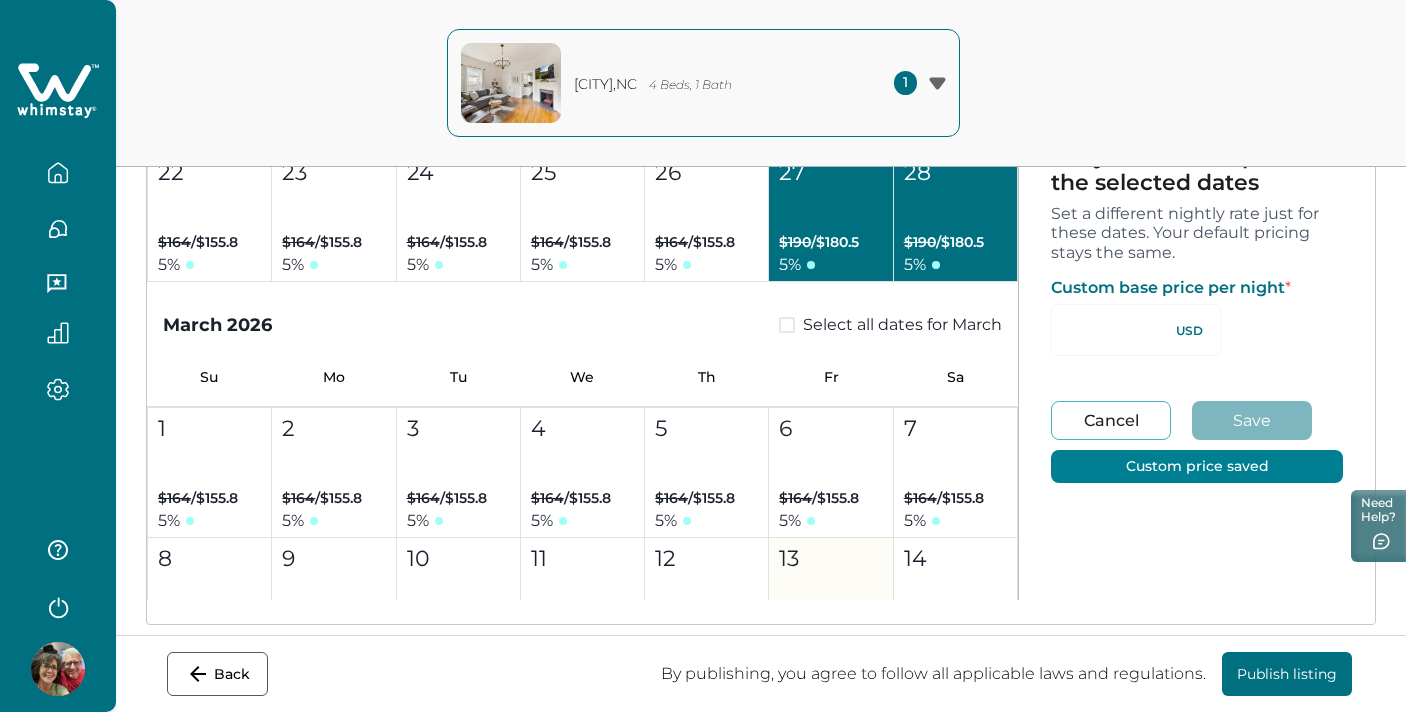 type on "**" 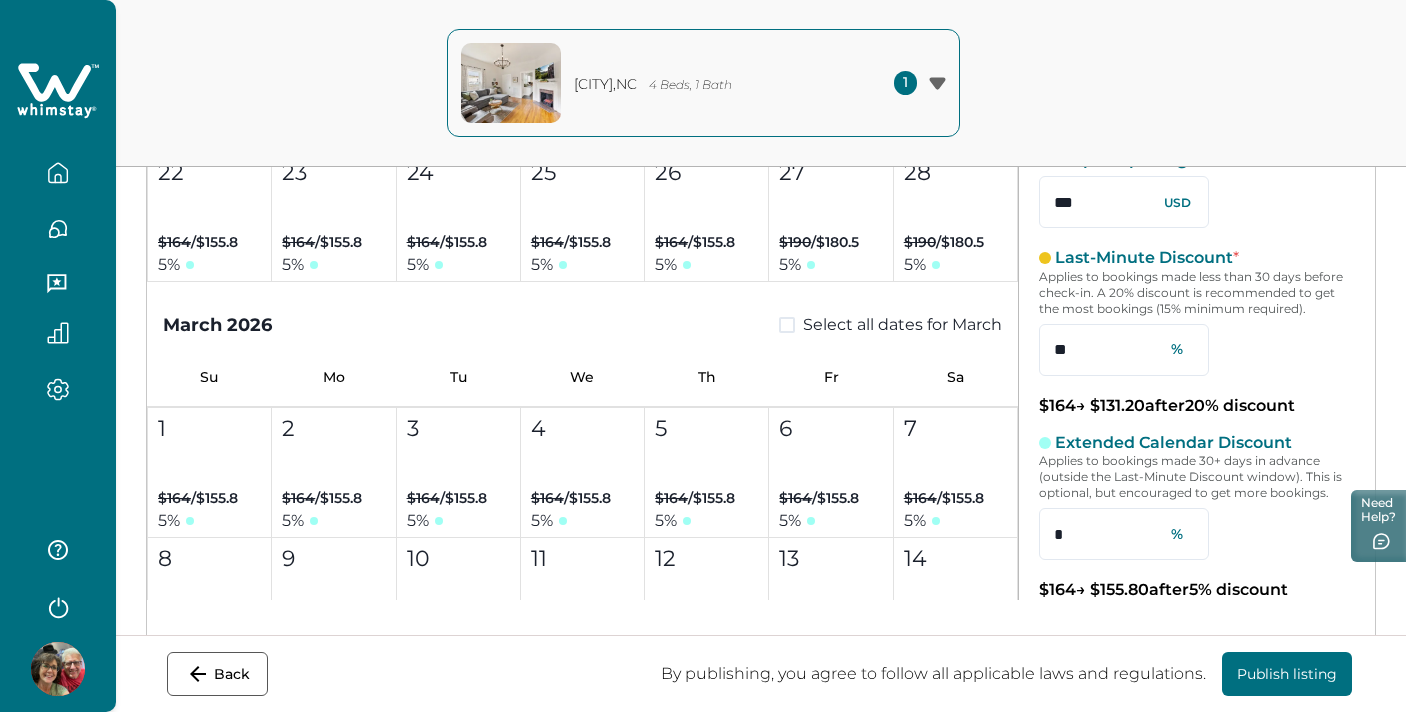 click at bounding box center [787, 325] 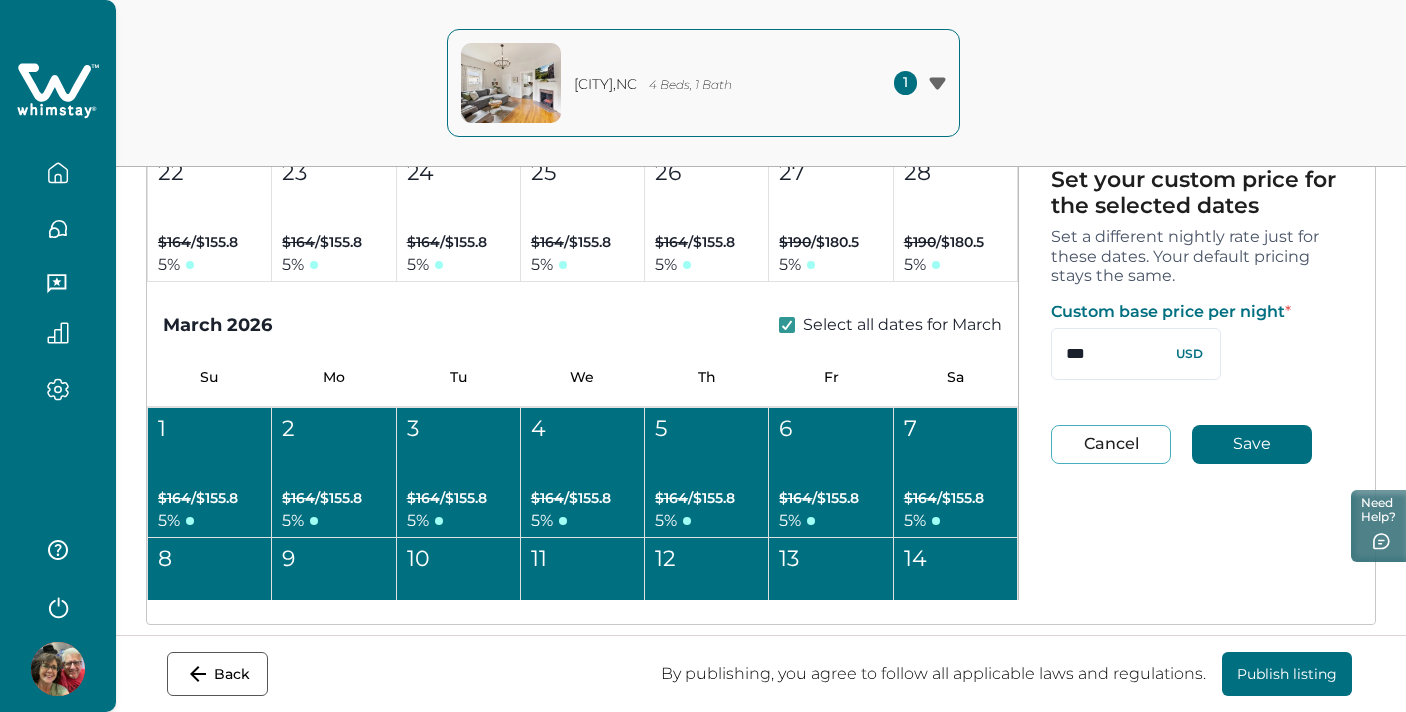 drag, startPoint x: 1111, startPoint y: 356, endPoint x: 1039, endPoint y: 354, distance: 72.02777 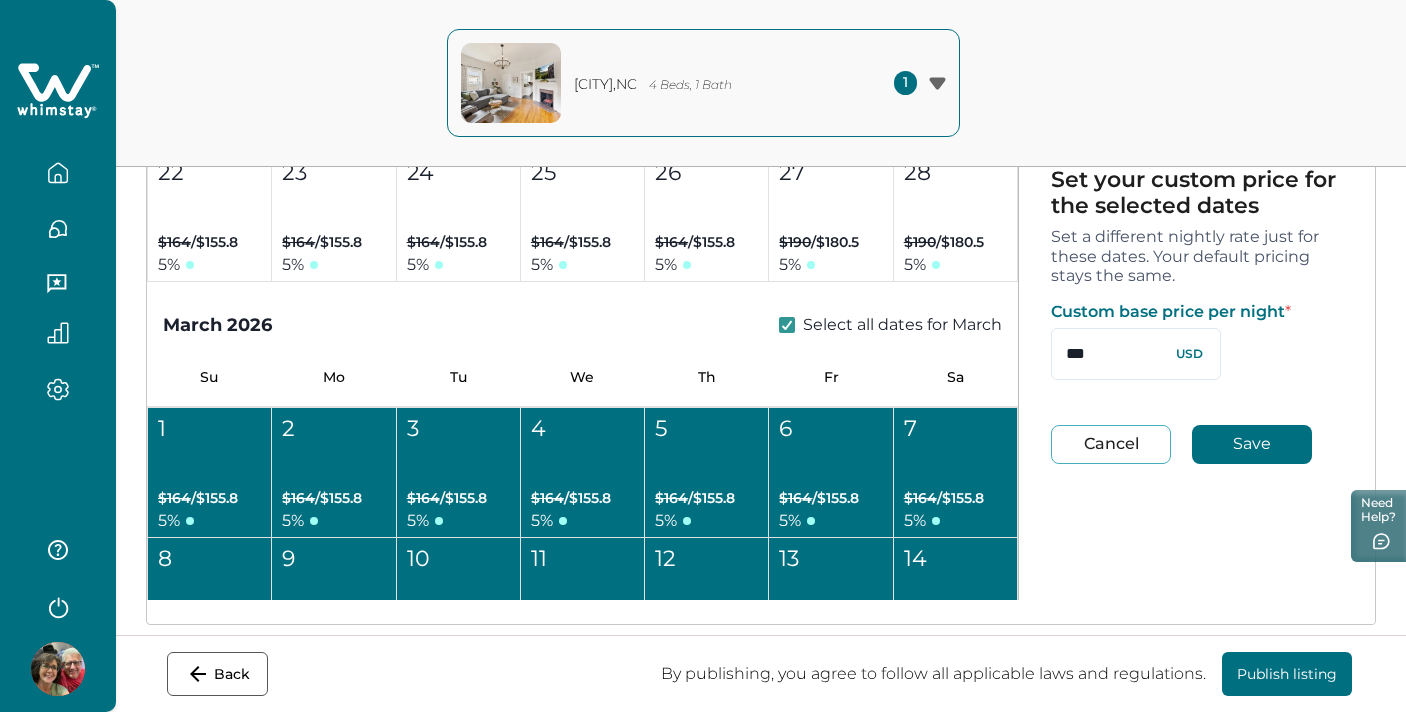 click on "Set your custom price for the selected dates Set a different nightly rate just for these dates. Your default pricing stays the same. Custom base price per night * *** USD Cancel Save" at bounding box center [1197, 315] 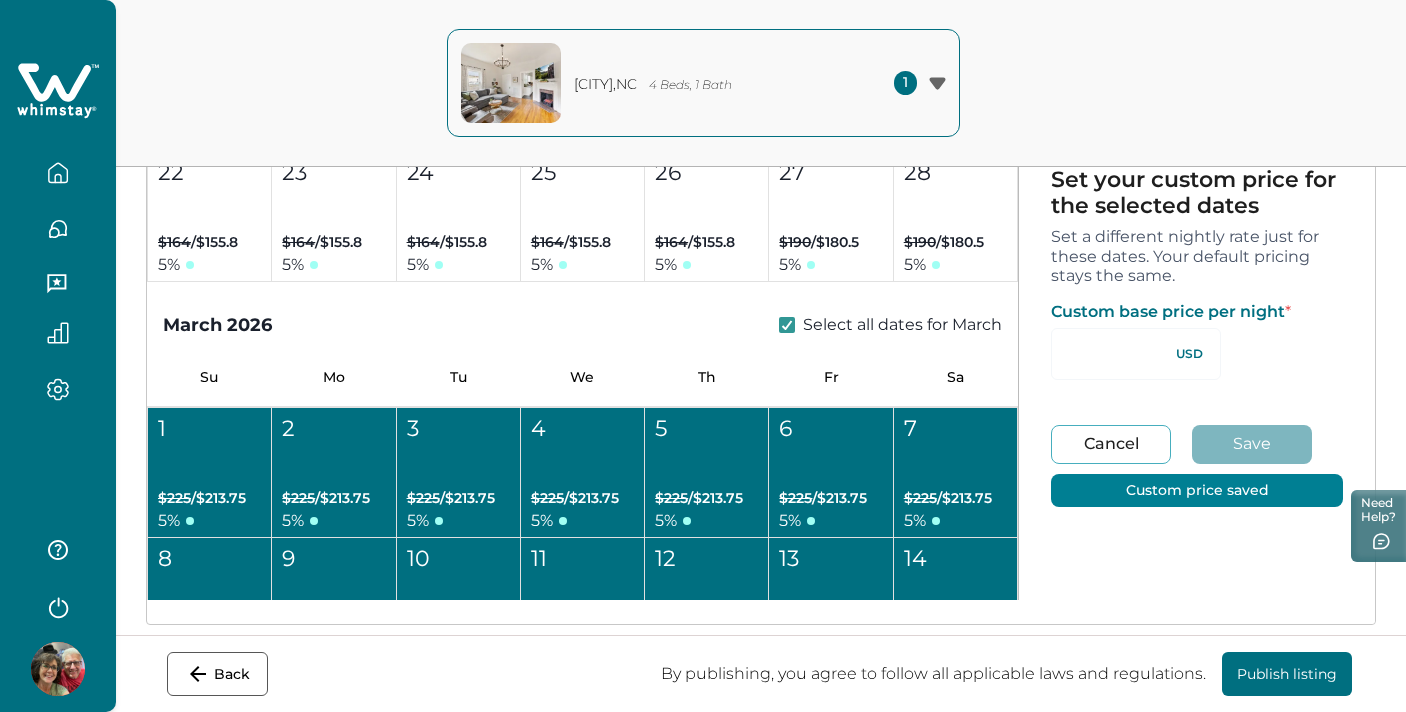 type on "**" 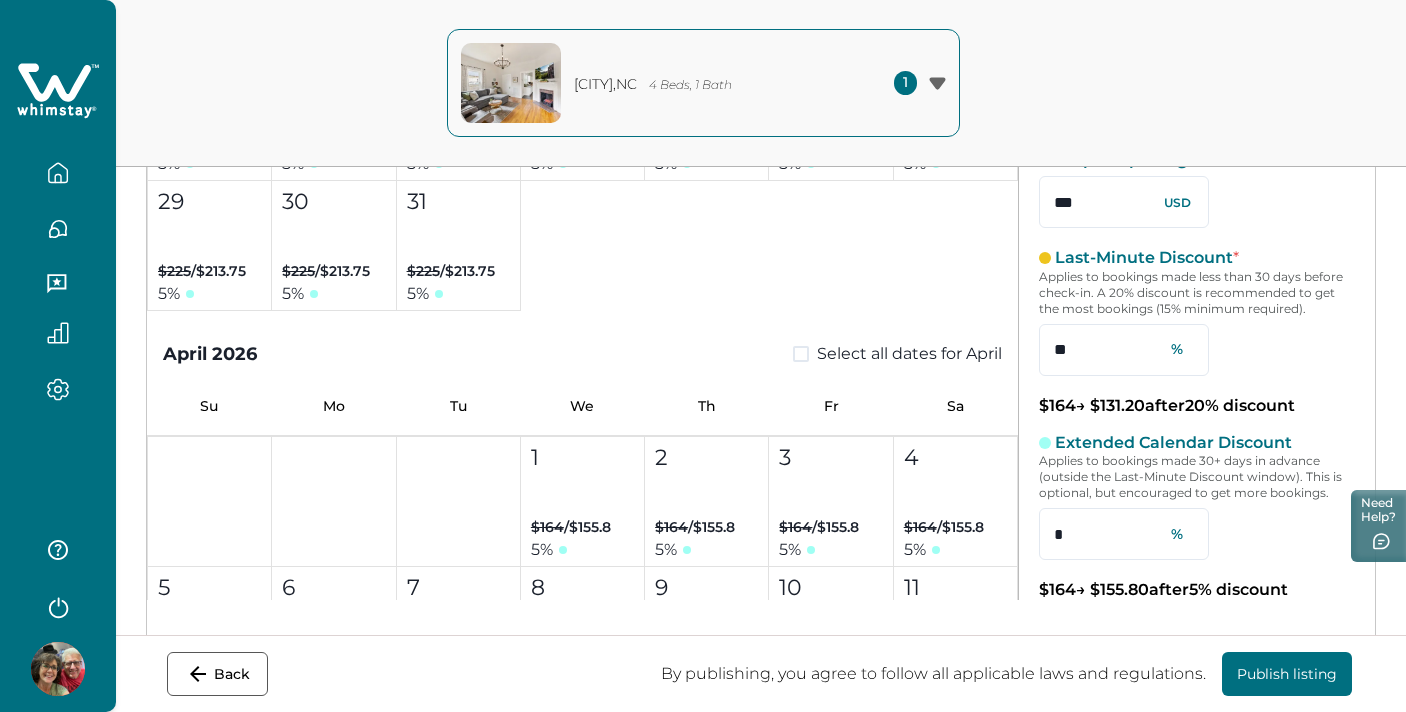 scroll, scrollTop: 6770, scrollLeft: 0, axis: vertical 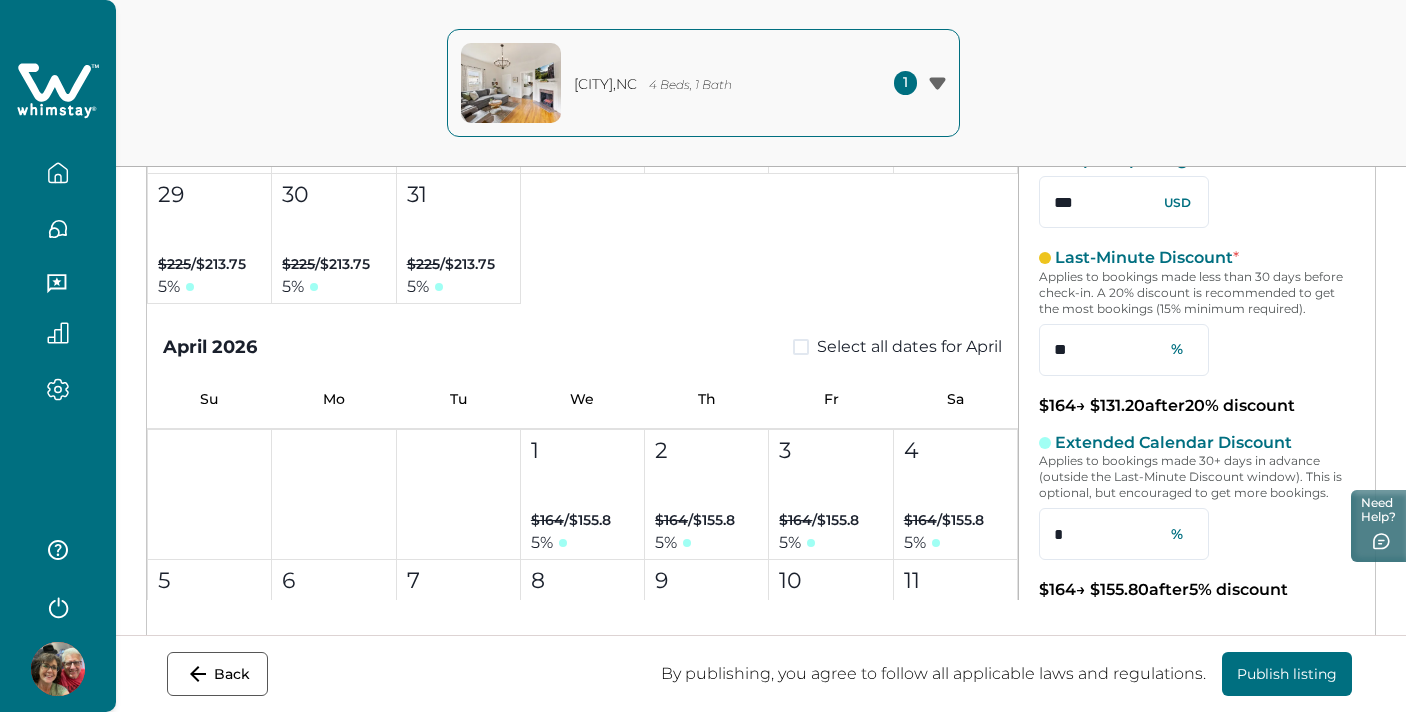 click at bounding box center (801, 347) 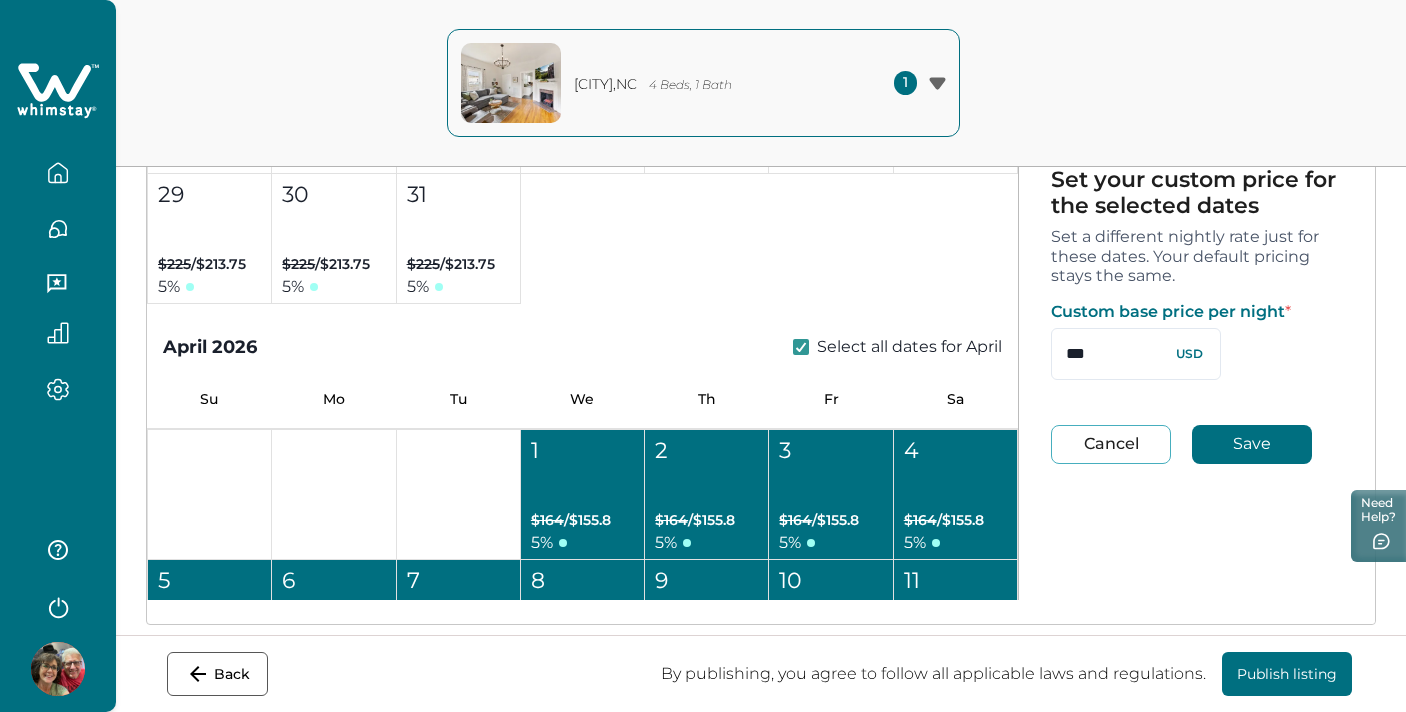 drag, startPoint x: 1111, startPoint y: 350, endPoint x: 994, endPoint y: 350, distance: 117 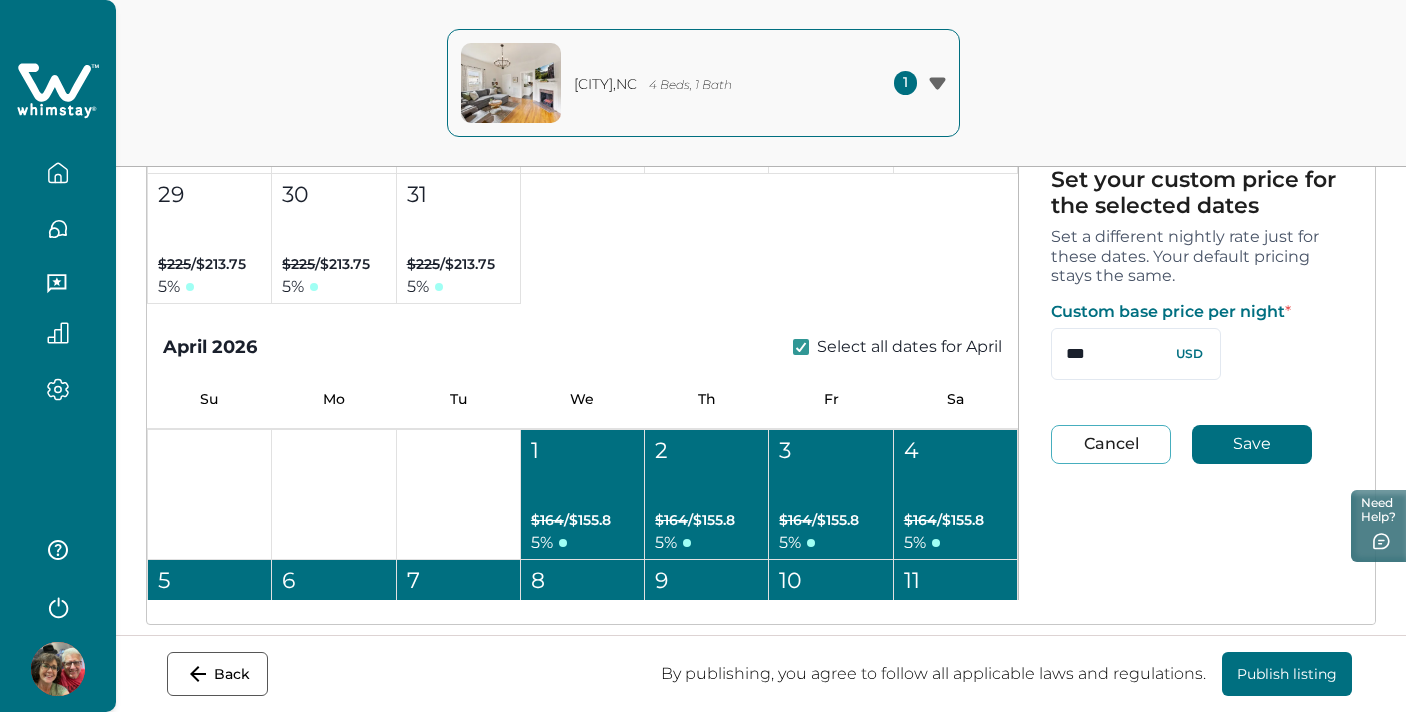 click on "[MONTH] [YEAR] Select all dates for [MONTH] Su Mo Tu We Th Fr Sa 1 2 3 4 5 6 7 8 9 10 11 12 13 14 15 16 17 18 19 20 21 22 23 24 25 26 27 Booked or not available on Airbnb 28 Booked or not available on Airbnb 29 Booked or not available on Airbnb 30 Booked or not available on Airbnb 31 Booked or not available on Airbnb [MONTH] [YEAR] Select all dates for [MONTH] Su Mo Tu We Th Fr Sa 1 Booked or not available on Airbnb 2 Booked or not available on Airbnb 3 $ [PRICE] / $ [PRICE] [PERCENT] % 4 $ [PRICE] / $ [PRICE] [PERCENT] % 5 $ [PRICE] / $ [PRICE] [PERCENT] % 6 $ [PRICE] / $ [PRICE] [PERCENT] % 7 $ [PRICE] / $ [PRICE] [PERCENT] % 8 $ [PRICE] / $ [PRICE] [PERCENT] % 9 $ [PRICE] / $ [PRICE] [PERCENT] % 10 $ [PRICE] / $ [PRICE] [PERCENT] % 11 $ [PRICE] / $ [PRICE] [PERCENT] % 12 $ [PRICE] / $ [PRICE] [PERCENT] % 13 $ [PRICE] / $ [PRICE] [PERCENT] % 14 $ [PRICE] / $ [PRICE] [PERCENT] % 15 $ [PRICE] / $ [PRICE] [PERCENT] % 16 $ [PRICE] / $ [PRICE] [PERCENT] % 17 $ [PRICE] / $ [PRICE] [PERCENT] % 18 $ [PRICE] / $ [PRICE] [PERCENT] % 19 $ [PRICE] / $ [PRICE] [PERCENT] % 20 $ [PRICE] / $ [PRICE] [PERCENT] % 21 $ [PRICE] / $ [PRICE] [PERCENT] % 22 $ [PRICE] / $ [PRICE] [PERCENT] % 23 $ [PRICE] / $ [PRICE] [PERCENT] % 24 $ [PRICE] / $ [PRICE] [PERCENT] % 25 $ [PRICE] / $ [PRICE] [PERCENT] % 26 $ [PRICE] / $ [PRICE] [PERCENT] % 27 $ [PRICE] / $ [PRICE]" at bounding box center (761, 291) 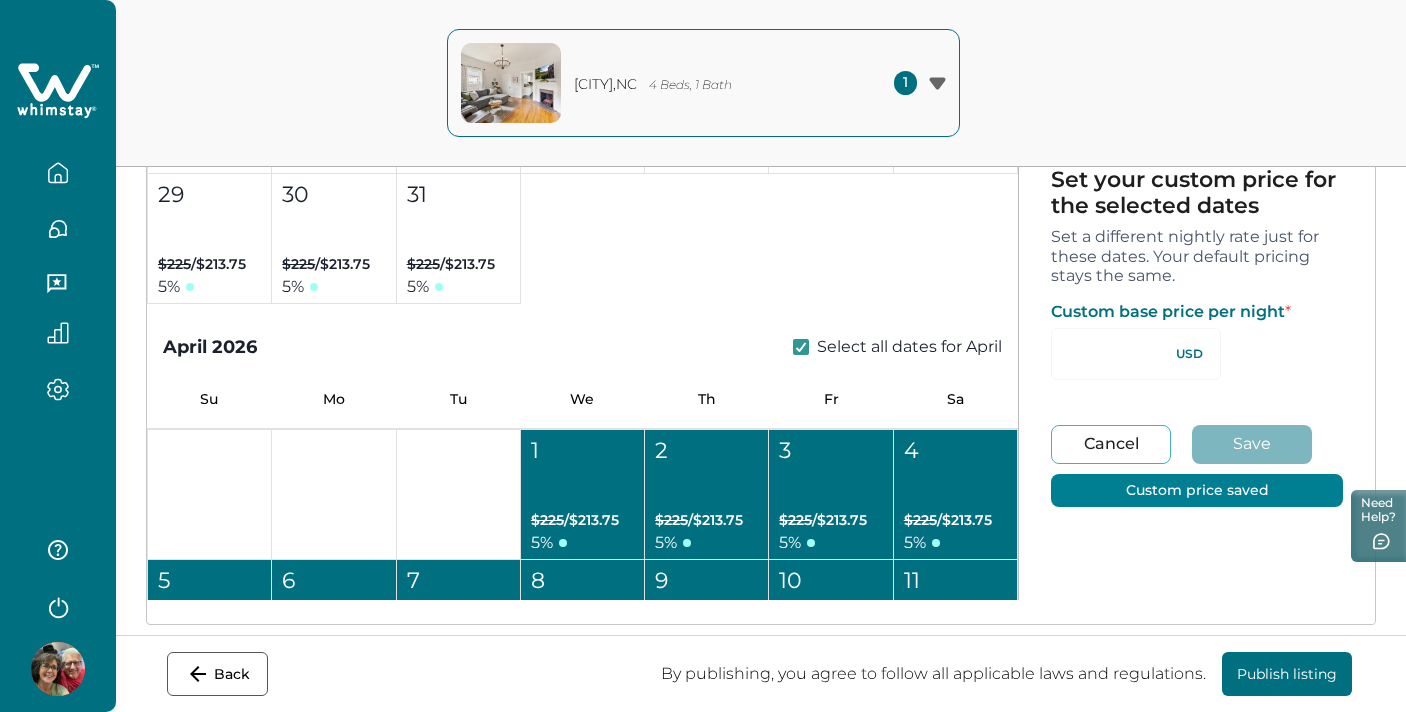 type on "**" 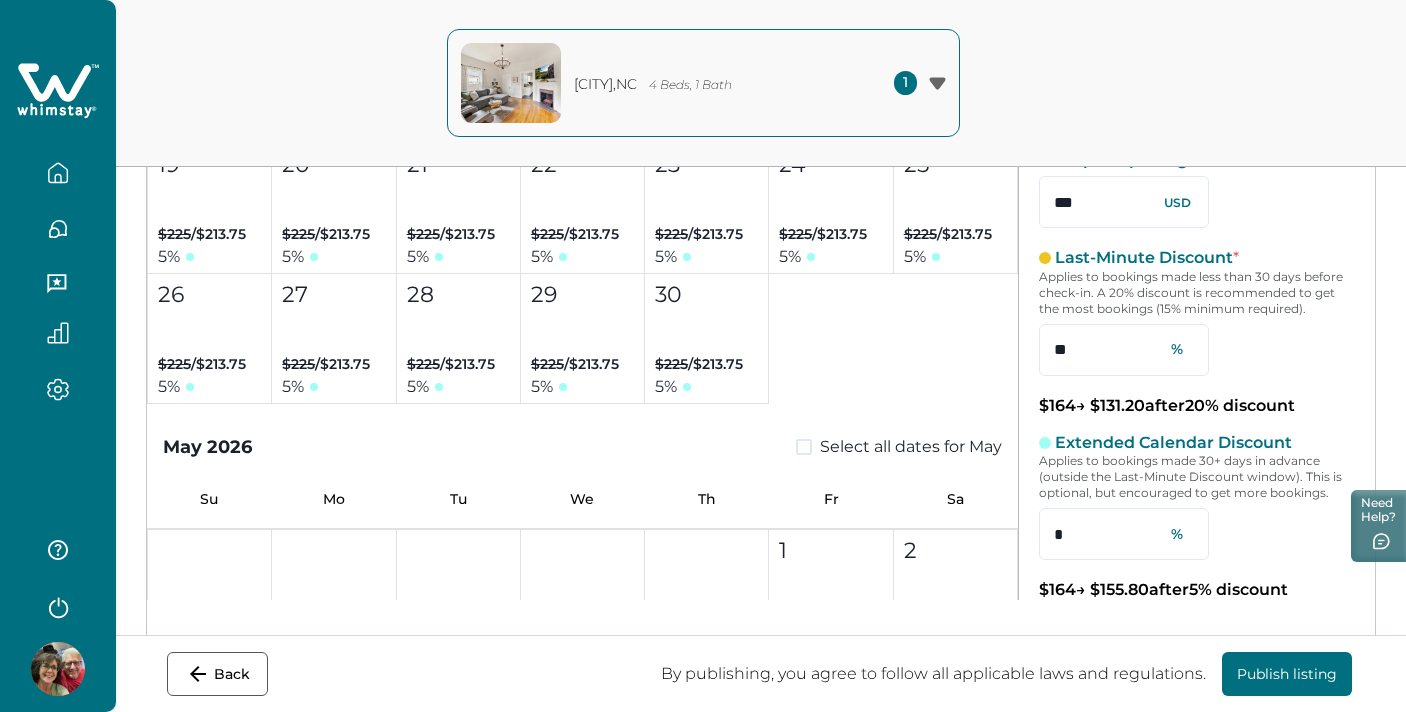scroll, scrollTop: 7451, scrollLeft: 0, axis: vertical 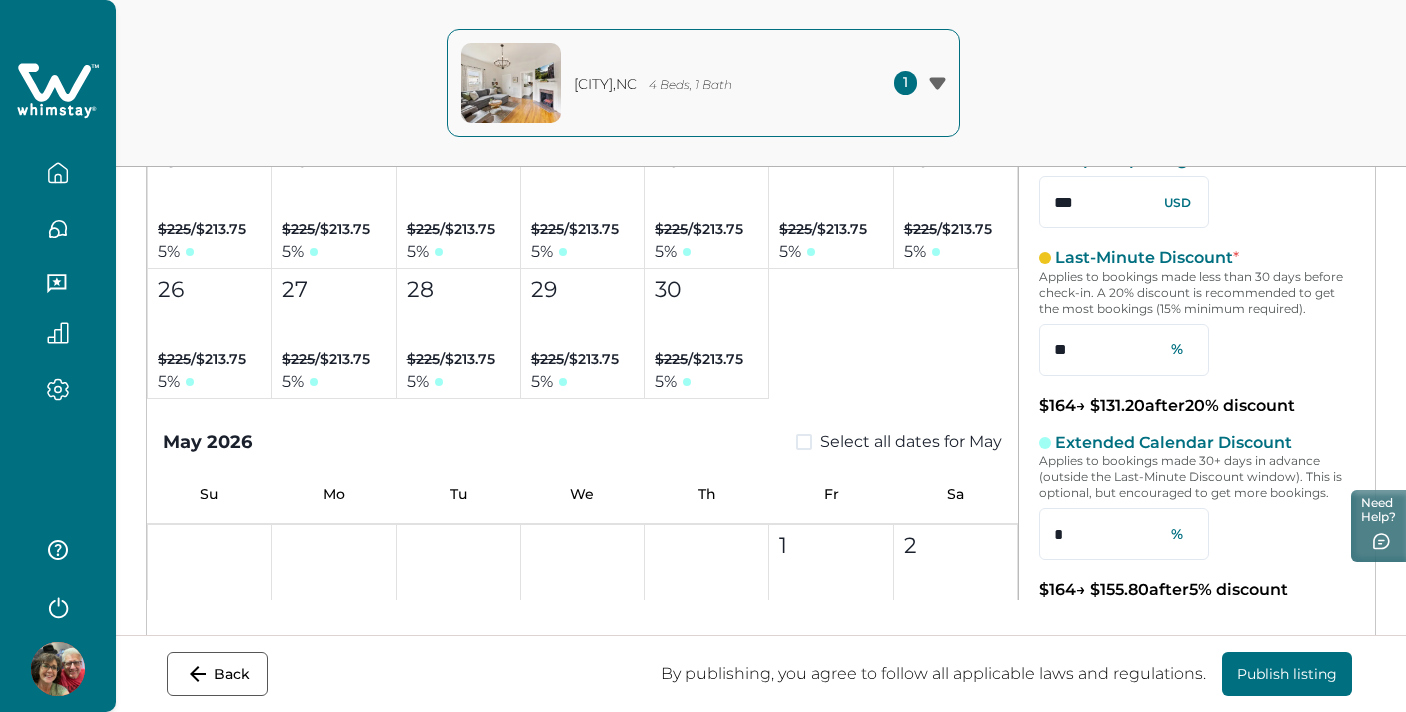 click at bounding box center (804, 442) 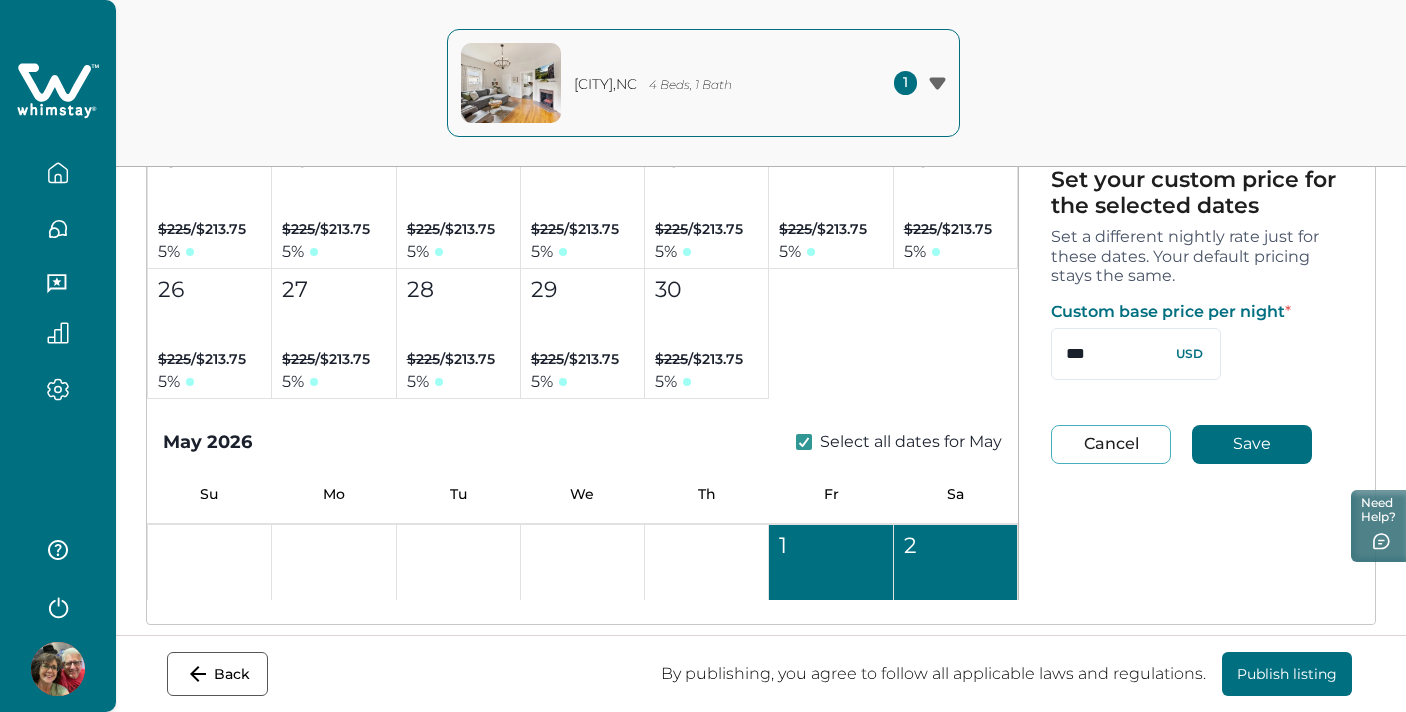 drag, startPoint x: 1101, startPoint y: 352, endPoint x: 1034, endPoint y: 340, distance: 68.06615 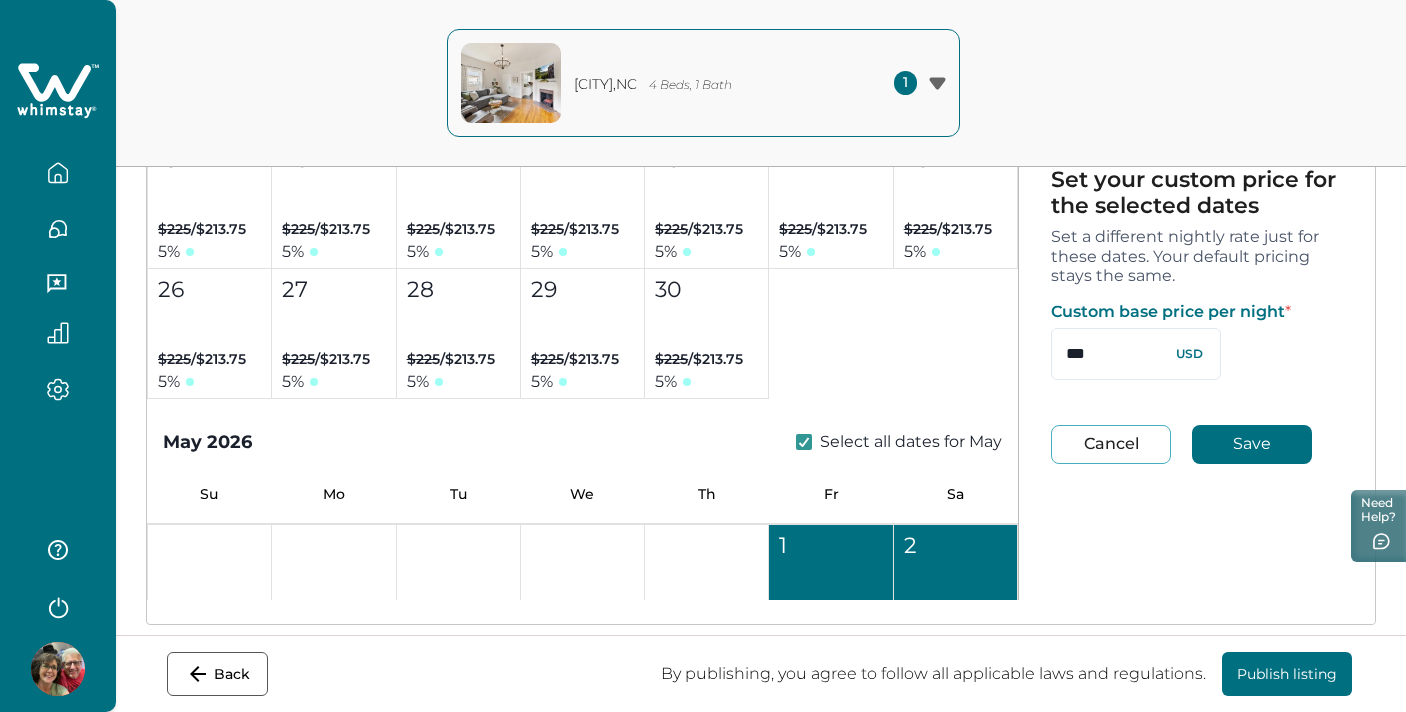 click on "Custom price Custom discounts Set your custom price for the selected dates Set a different nightly rate just for these dates. Your default pricing stays the same. Custom base price per night * *** USD Cancel Save Set your custom discount for the selected dates Set a different discount just for these dates. Your default discounts stay the same. Extended Calendar Discount Applies to bookings made [DAYS]+ days in advance (outside the Last-Minute Discount window). This is optional, but encouraged to get more bookings. * % Cancel Save" at bounding box center [1197, 290] 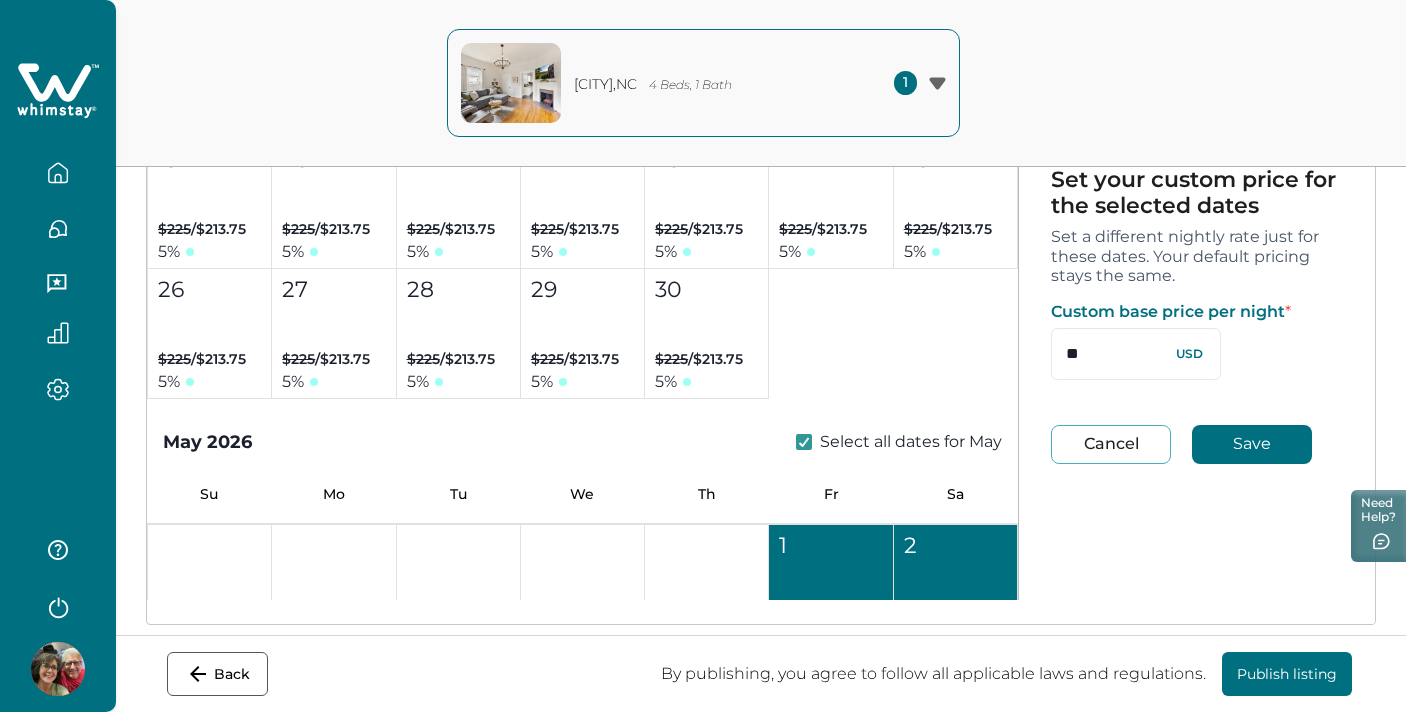 type on "*" 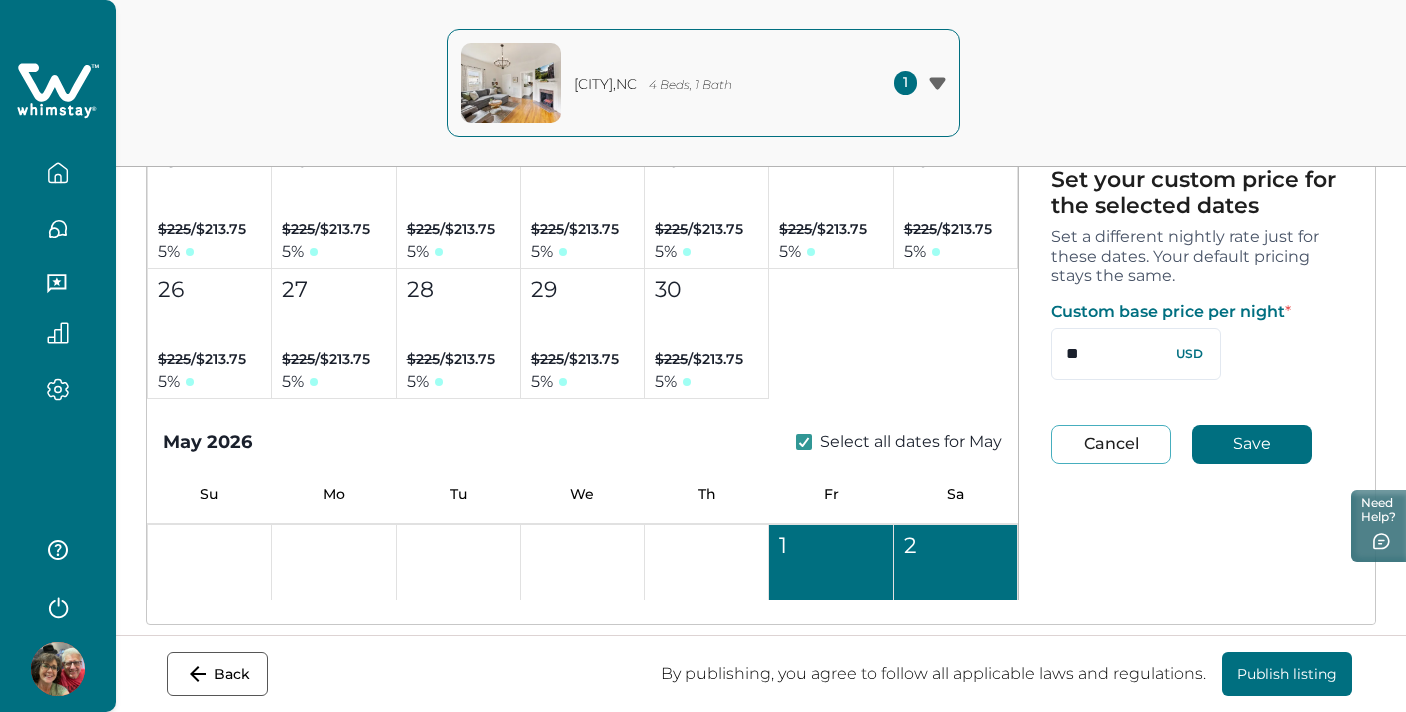type on "**" 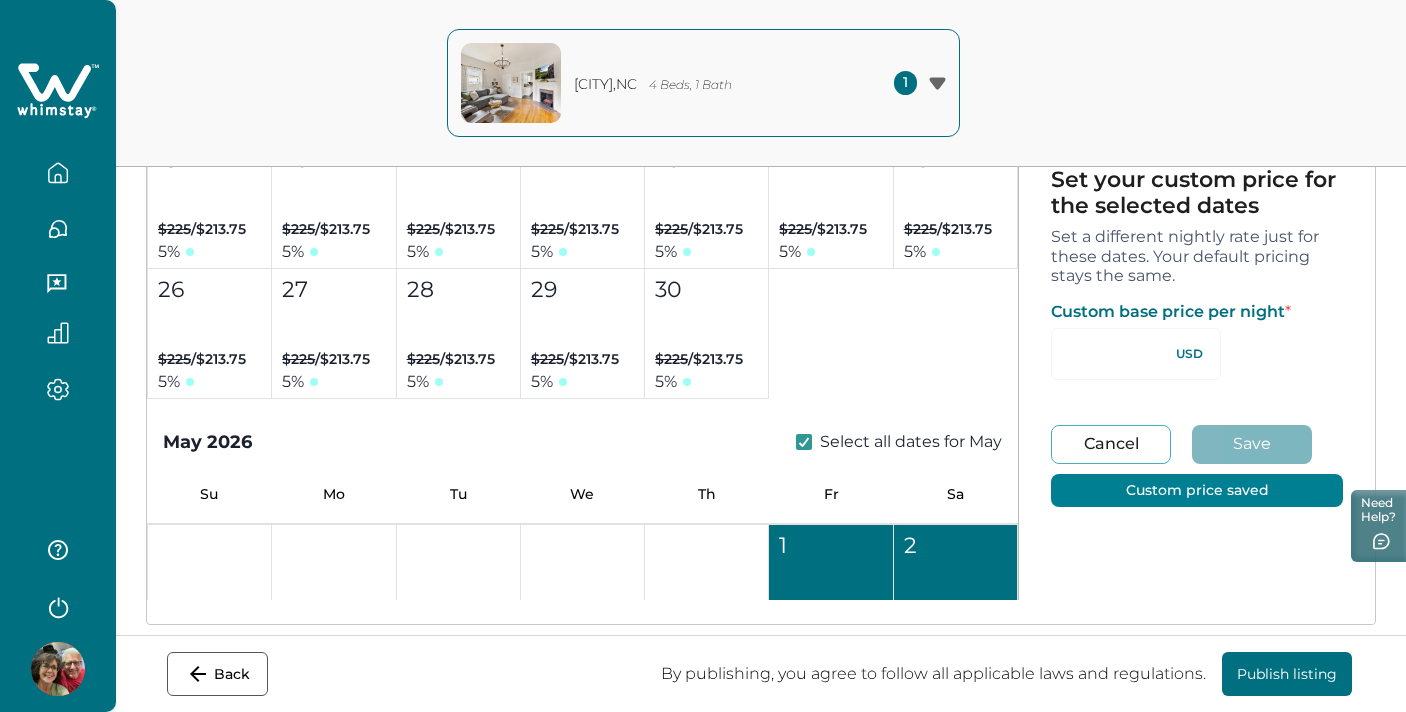 type on "**" 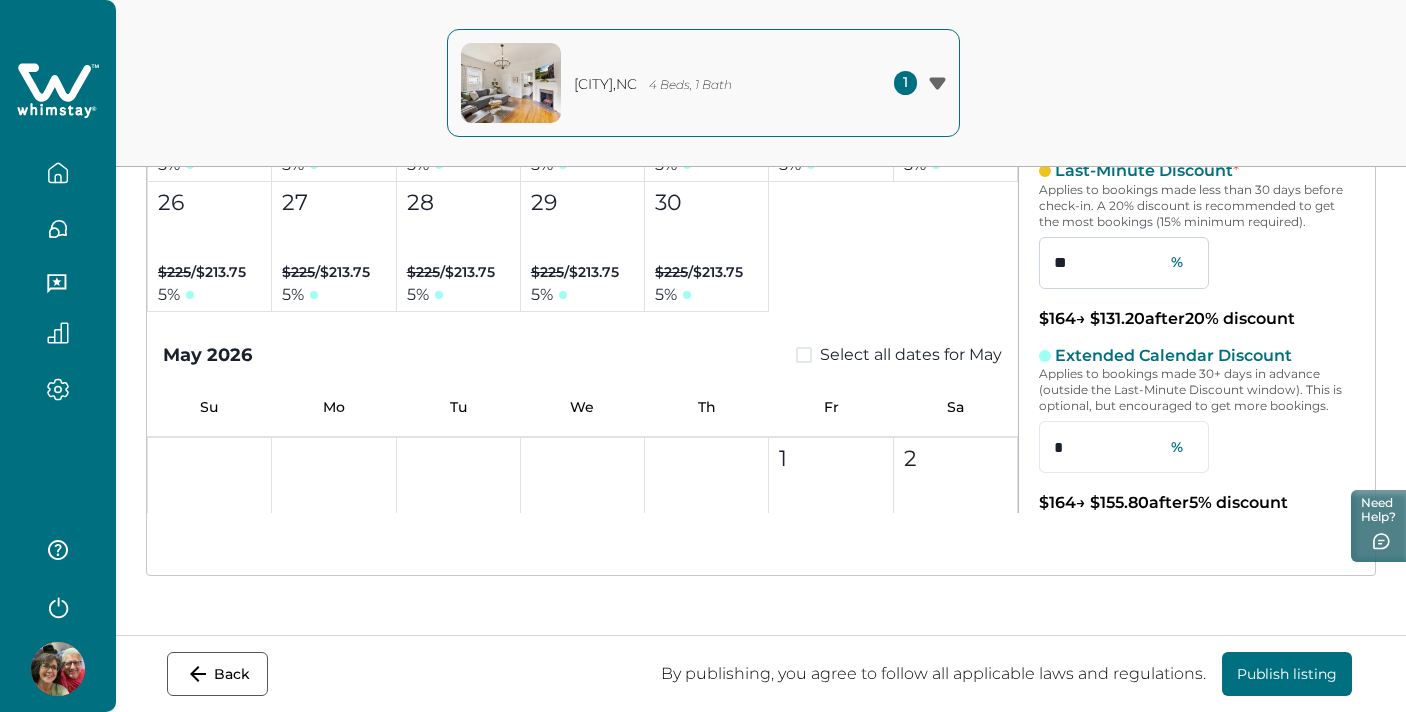 scroll, scrollTop: 466, scrollLeft: 0, axis: vertical 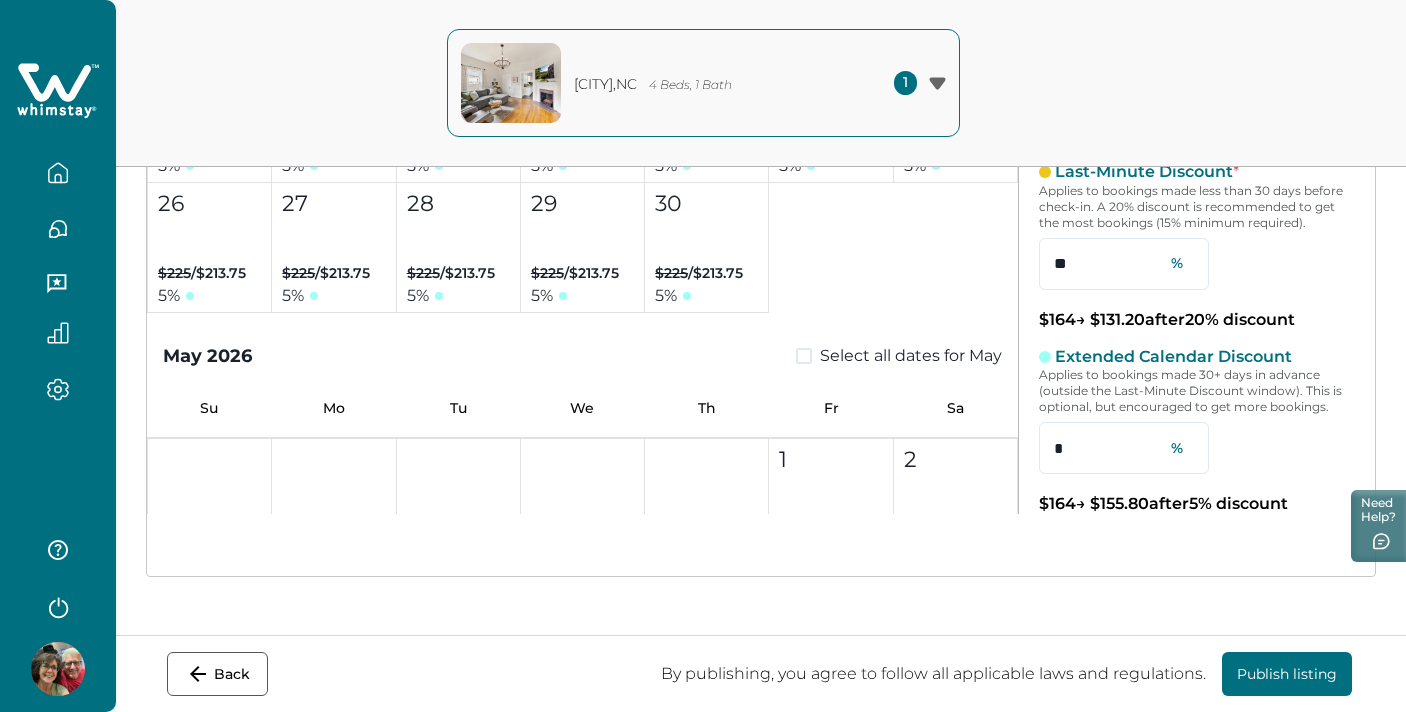 click at bounding box center [804, 356] 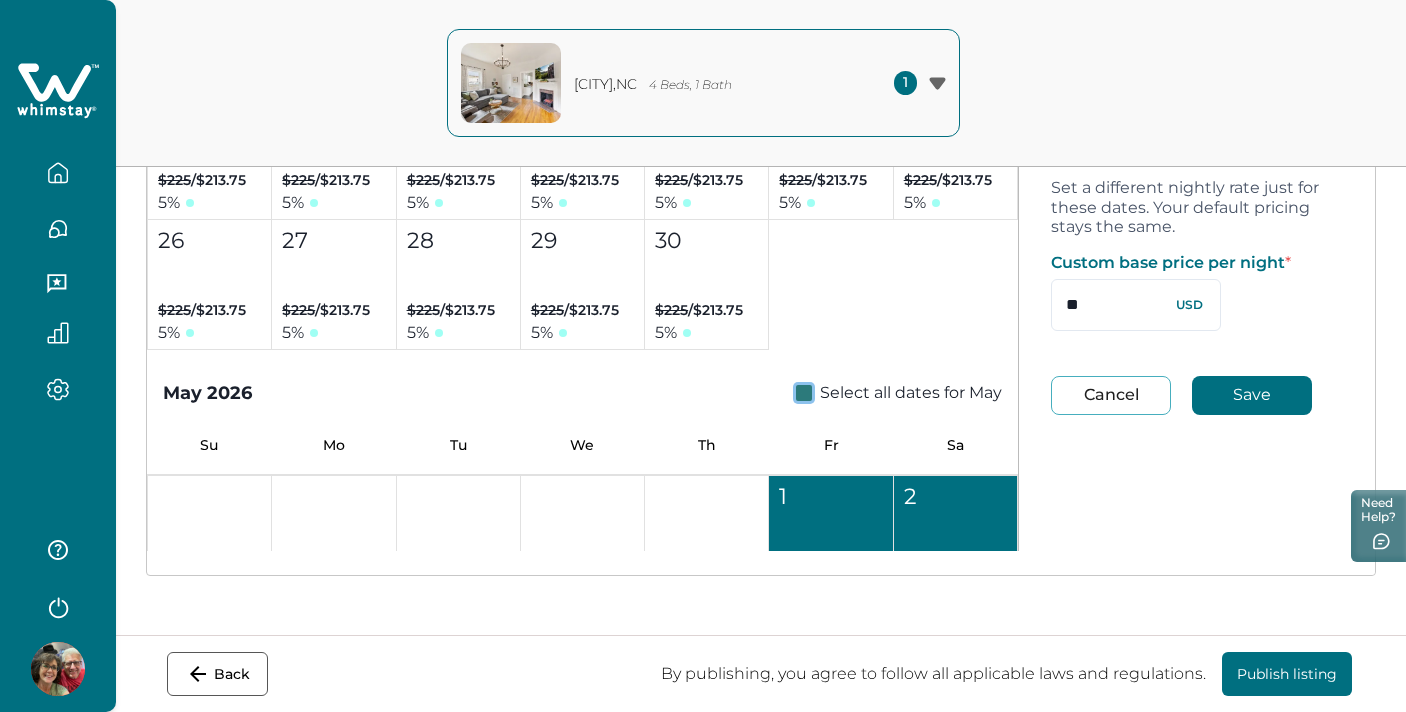 scroll, scrollTop: 429, scrollLeft: 0, axis: vertical 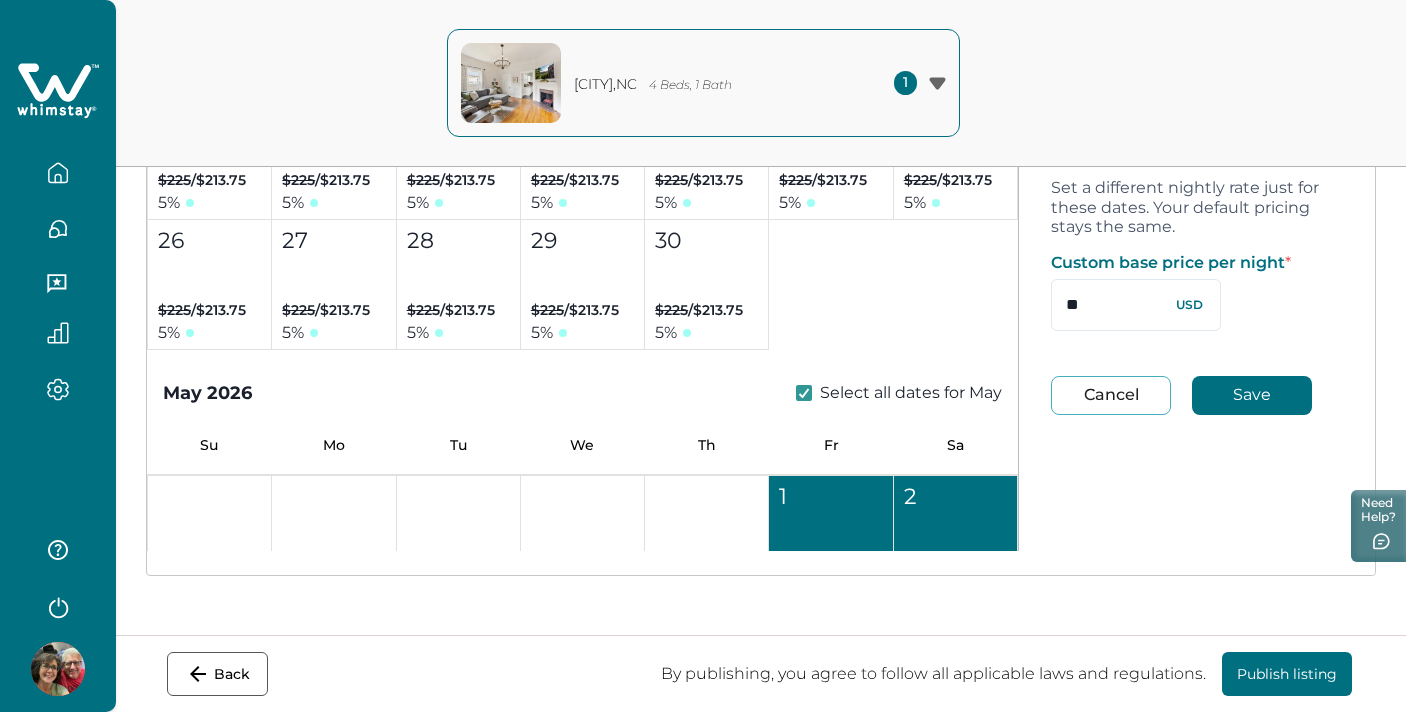 drag, startPoint x: 1093, startPoint y: 306, endPoint x: 922, endPoint y: 305, distance: 171.00293 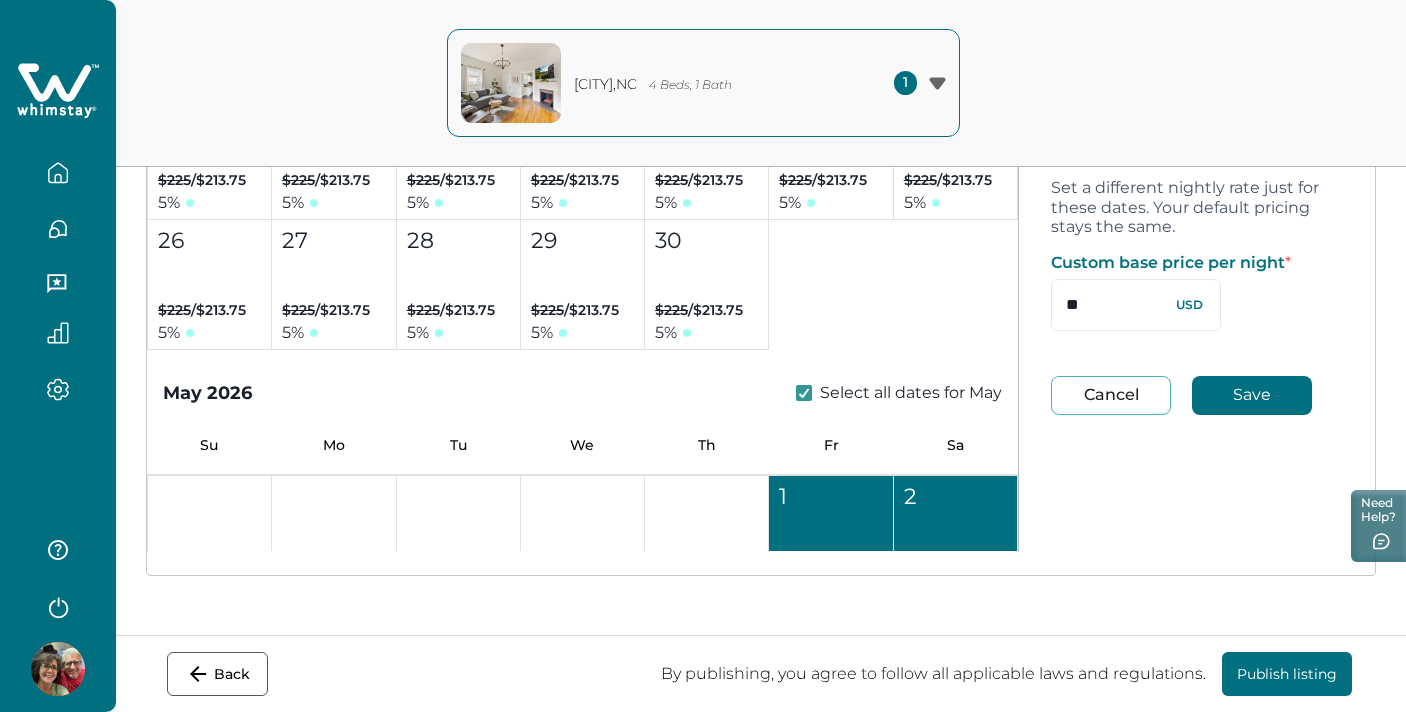 click on "[MONTH] [YEAR] Select all dates for [MONTH] Su Mo Tu We Th Fr Sa 1 2 3 4 5 6 7 8 9 10 11 12 13 14 15 16 17 18 19 20 21 22 23 24 25 26 27 Booked or not available on Airbnb 28 Booked or not available on Airbnb 29 Booked or not available on Airbnb 30 Booked or not available on Airbnb 31 Booked or not available on Airbnb [MONTH] [YEAR] Select all dates for [MONTH] Su Mo Tu We Th Fr Sa 1 Booked or not available on Airbnb 2 Booked or not available on Airbnb 3 $ [PRICE] / $ [PRICE] [PERCENT] % 4 $ [PRICE] / $ [PRICE] [PERCENT] % 5 $ [PRICE] / $ [PRICE] [PERCENT] % 6 $ [PRICE] / $ [PRICE] [PERCENT] % 7 $ [PRICE] / $ [PRICE] [PERCENT] % 8 $ [PRICE] / $ [PRICE] [PERCENT] % 9 $ [PRICE] / $ [PRICE] [PERCENT] % 10 $ [PRICE] / $ [PRICE] [PERCENT] % 11 $ [PRICE] / $ [PRICE] [PERCENT] % 12 $ [PRICE] / $ [PRICE] [PERCENT] % 13 $ [PRICE] / $ [PRICE] [PERCENT] % 14 $ [PRICE] / $ [PRICE] [PERCENT] % 15 $ [PRICE] / $ [PRICE] [PERCENT] % 16 $ [PRICE] / $ [PRICE] [PERCENT] % 17 $ [PRICE] / $ [PRICE] [PERCENT] % 18 $ [PRICE] / $ [PRICE] [PERCENT] % 19 $ [PRICE] / $ [PRICE] [PERCENT] % 20 $ [PRICE] / $ [PRICE] [PERCENT] % 21 $ [PRICE] / $ [PRICE] [PERCENT] % 22 $ [PRICE] / $ [PRICE] [PERCENT] % 23 $ [PRICE] / $ [PRICE] [PERCENT] % 24 $ [PRICE] / $ [PRICE] [PERCENT] % 25 $ [PRICE] / $ [PRICE] [PERCENT] % 26 $ [PRICE] / $ [PRICE] [PERCENT] % 27 $ [PRICE] / $ [PRICE]" at bounding box center [761, 242] 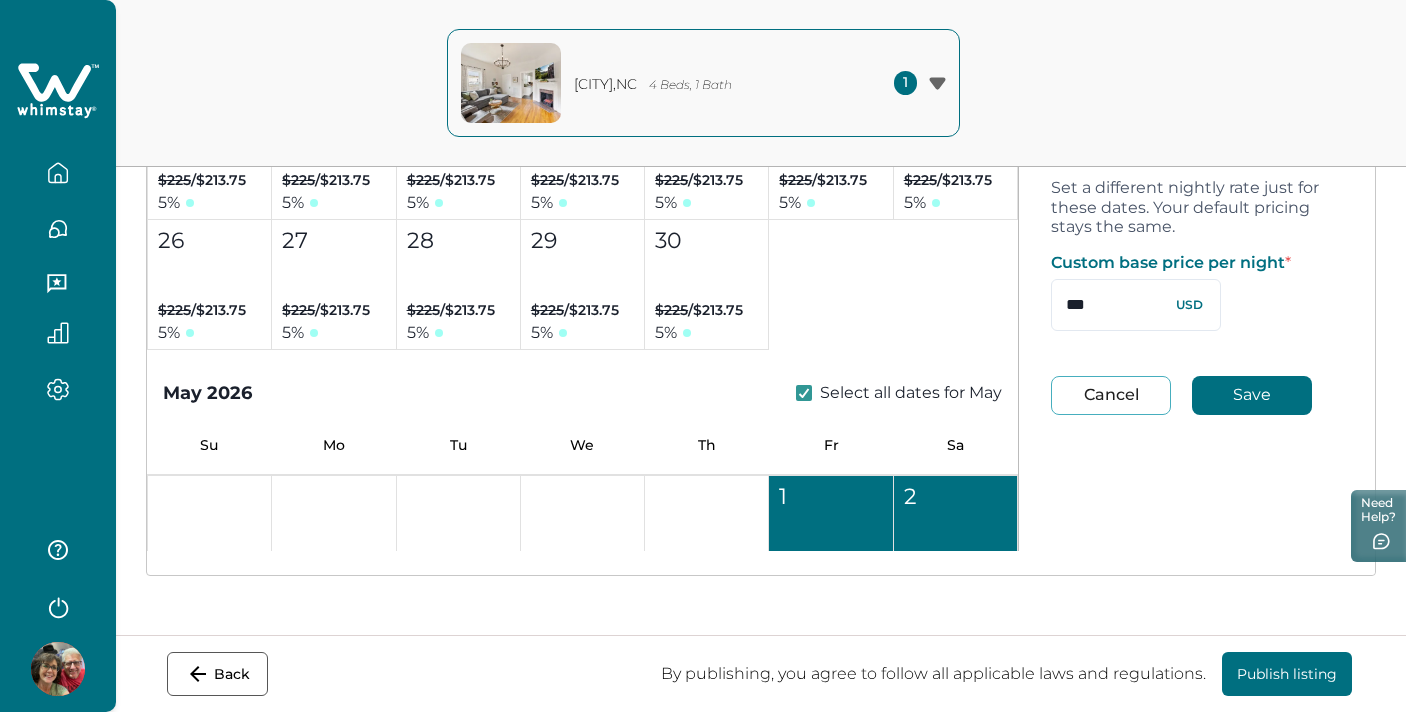 type on "***" 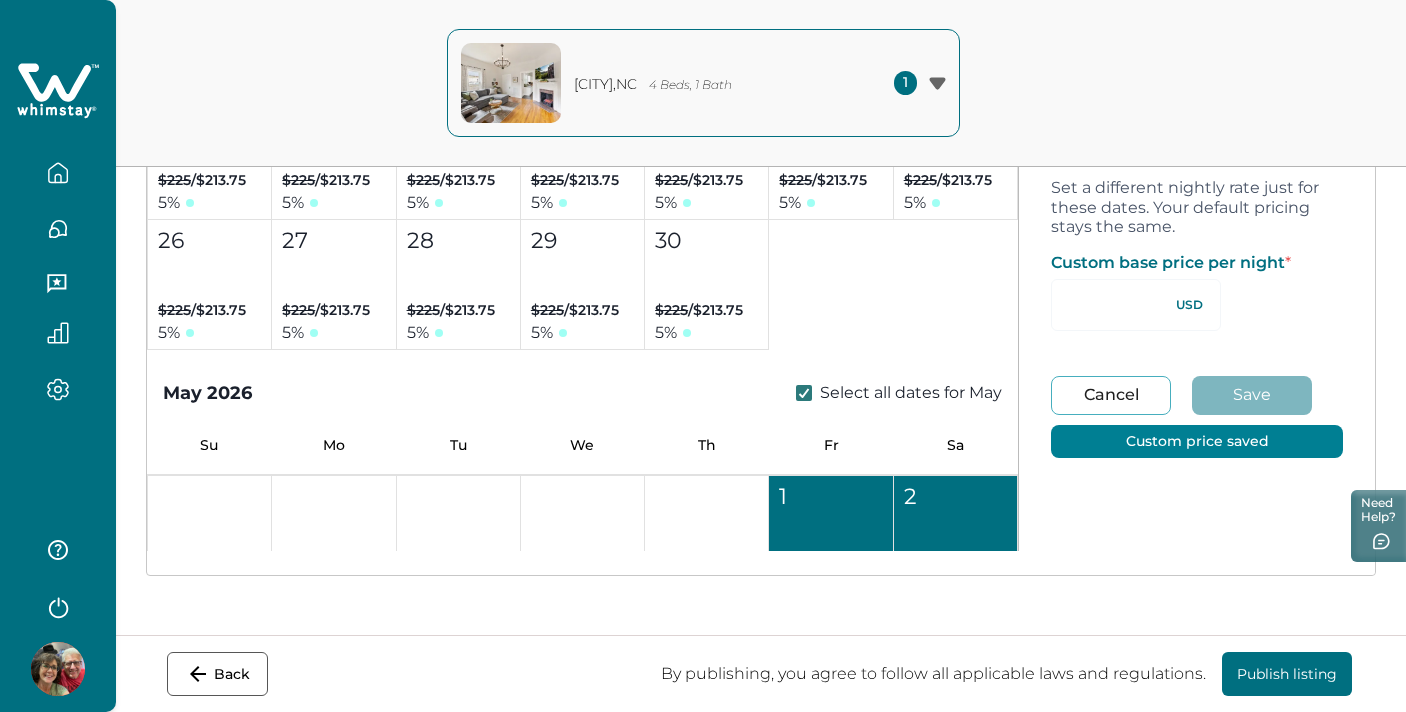 type on "**" 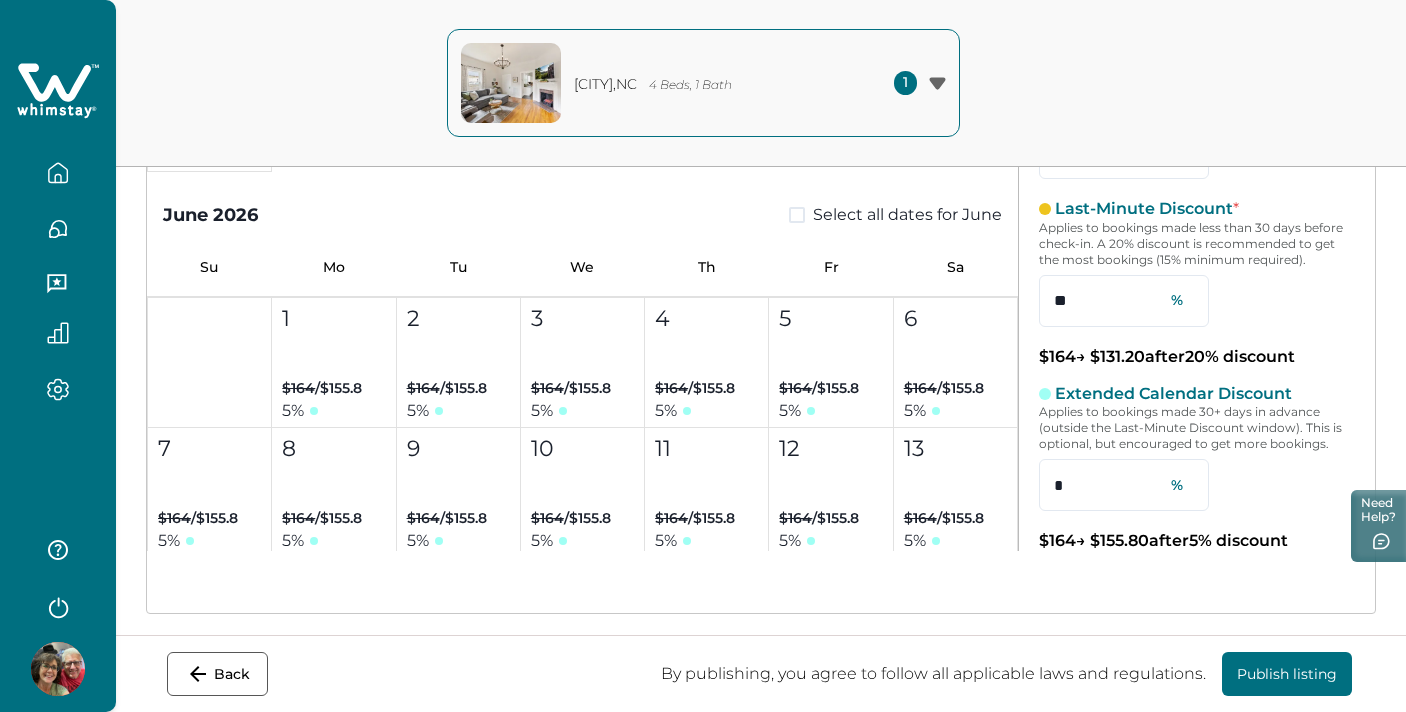 scroll, scrollTop: 8537, scrollLeft: 0, axis: vertical 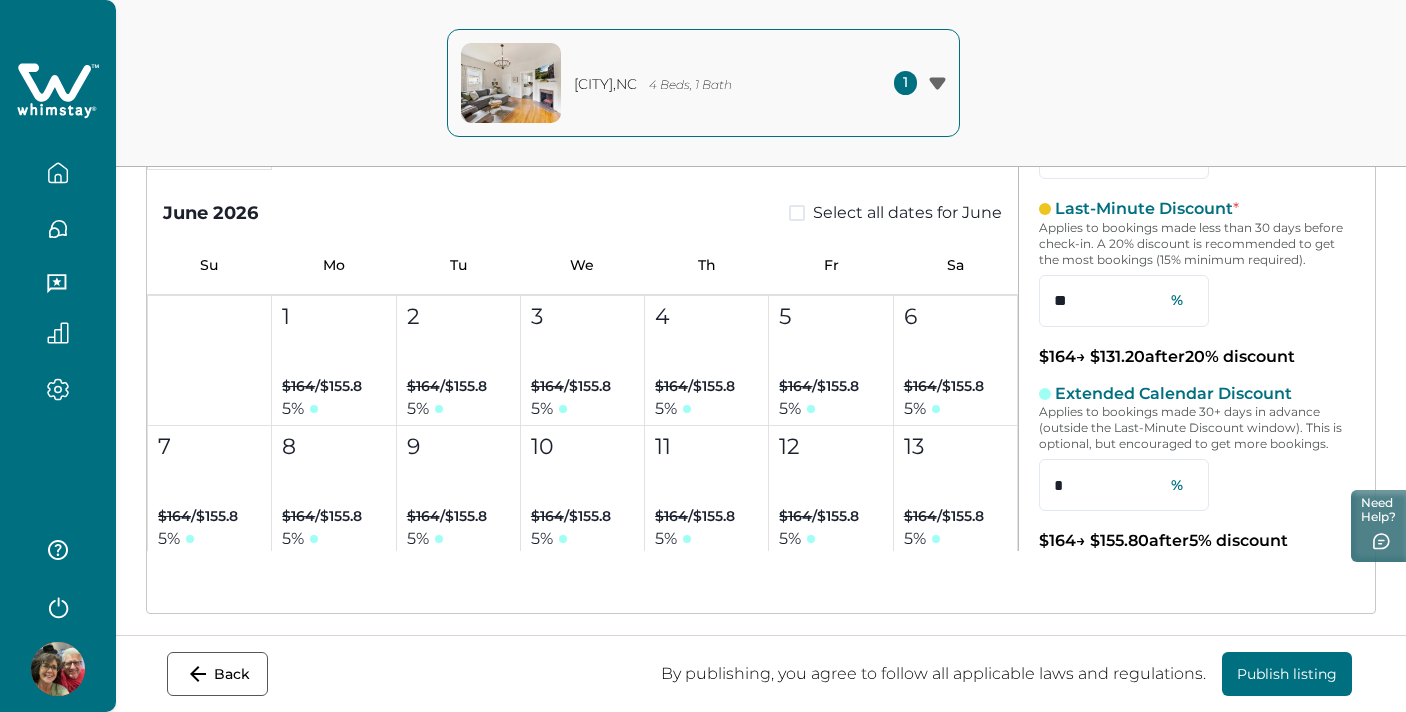 click at bounding box center (797, 213) 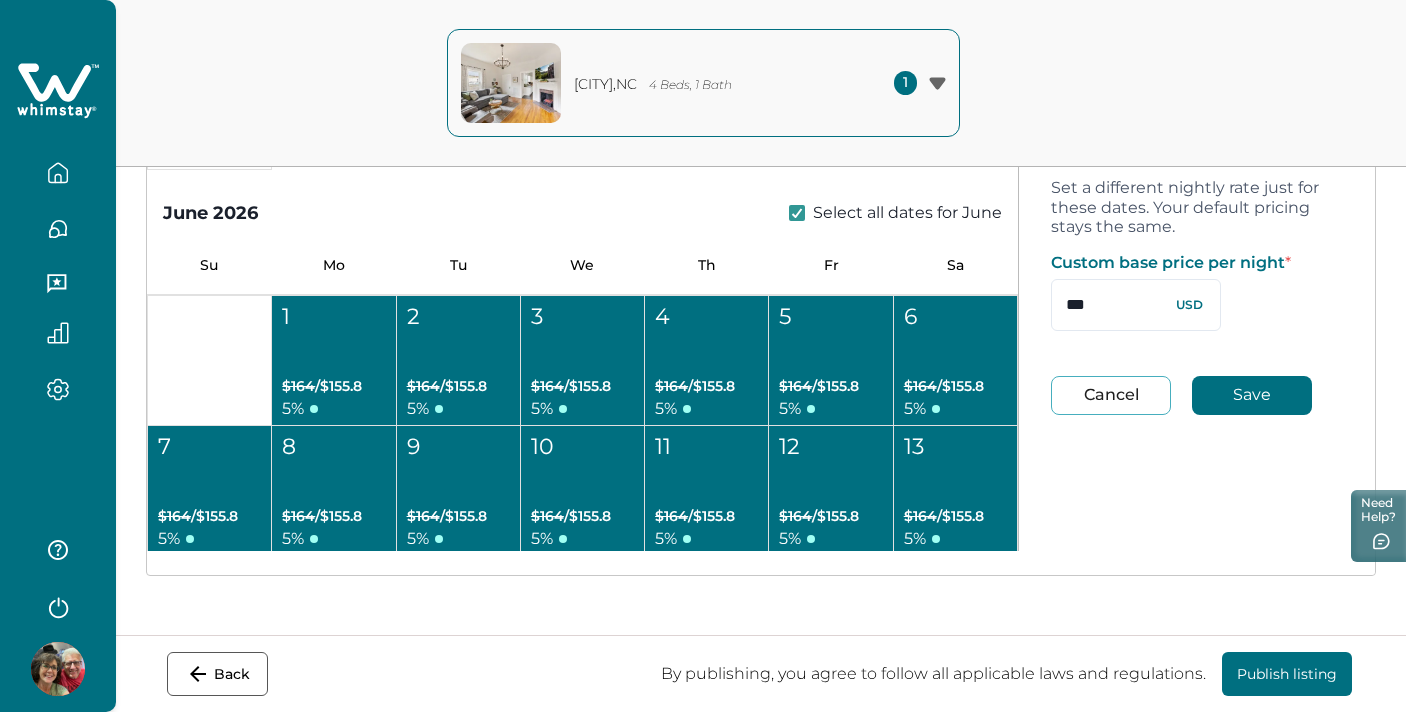 drag, startPoint x: 1108, startPoint y: 312, endPoint x: 1021, endPoint y: 297, distance: 88.28363 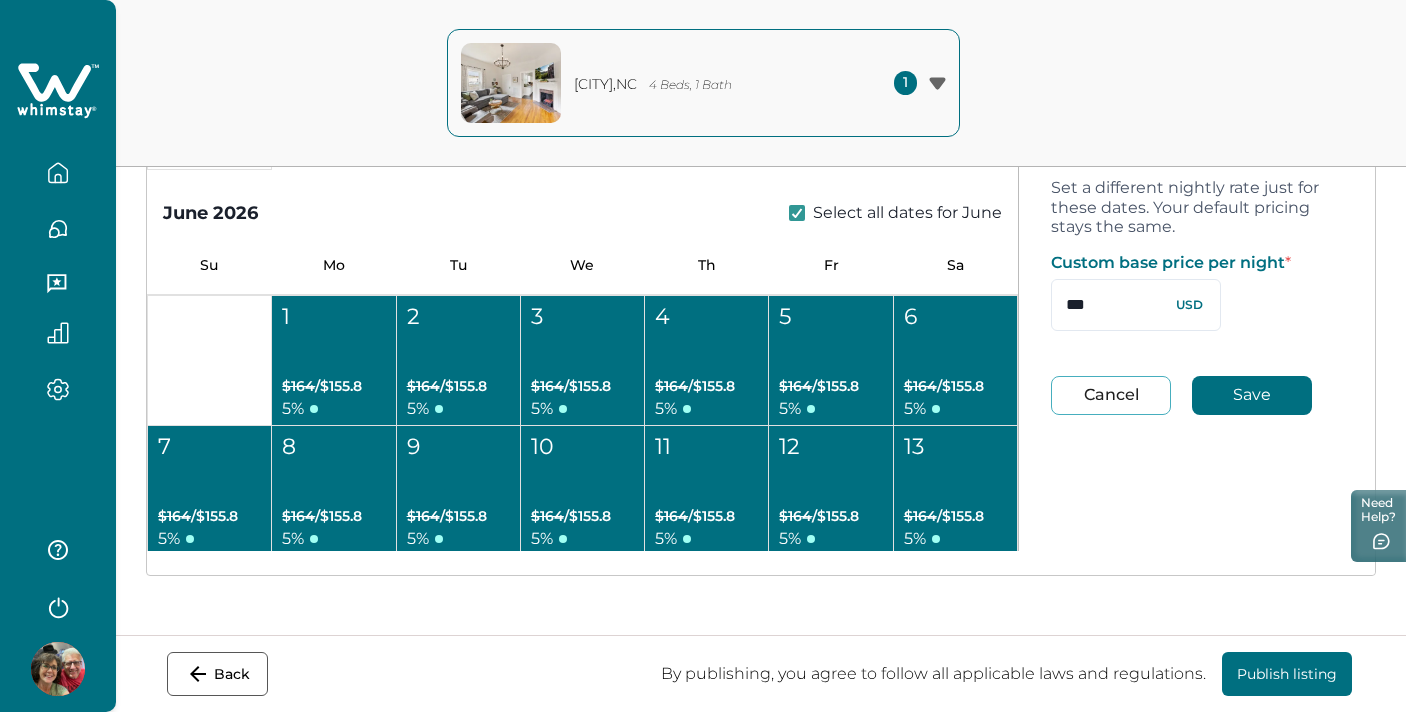 click on "Custom price Custom discounts Set your custom price for the selected dates Set a different nightly rate just for these dates. Your default pricing stays the same. Custom base price per night * *** USD Cancel Save Set your custom discount for the selected dates Set a different discount just for these dates. Your default discounts stay the same. Extended Calendar Discount Applies to bookings made [DAYS]+ days in advance (outside the Last-Minute Discount window). This is optional, but encouraged to get more bookings. * % Cancel Save" at bounding box center (1197, 241) 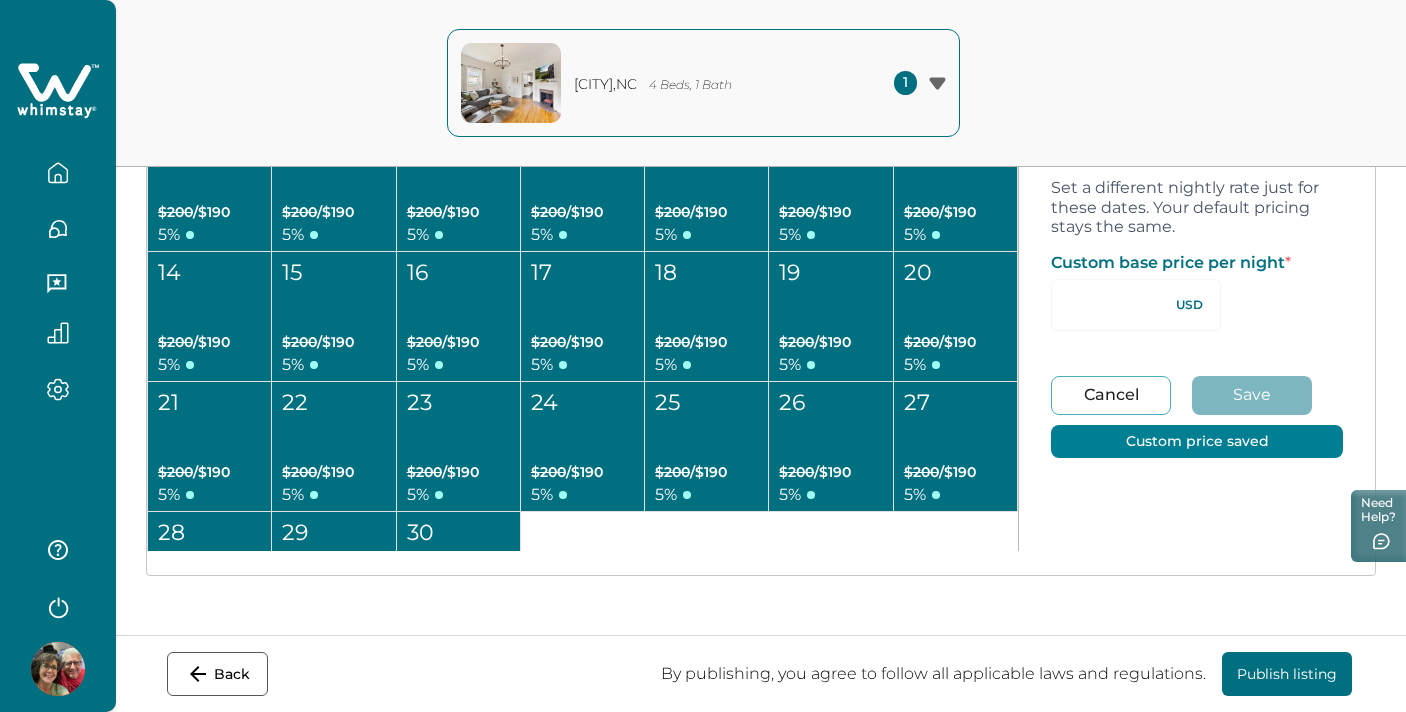 type on "**" 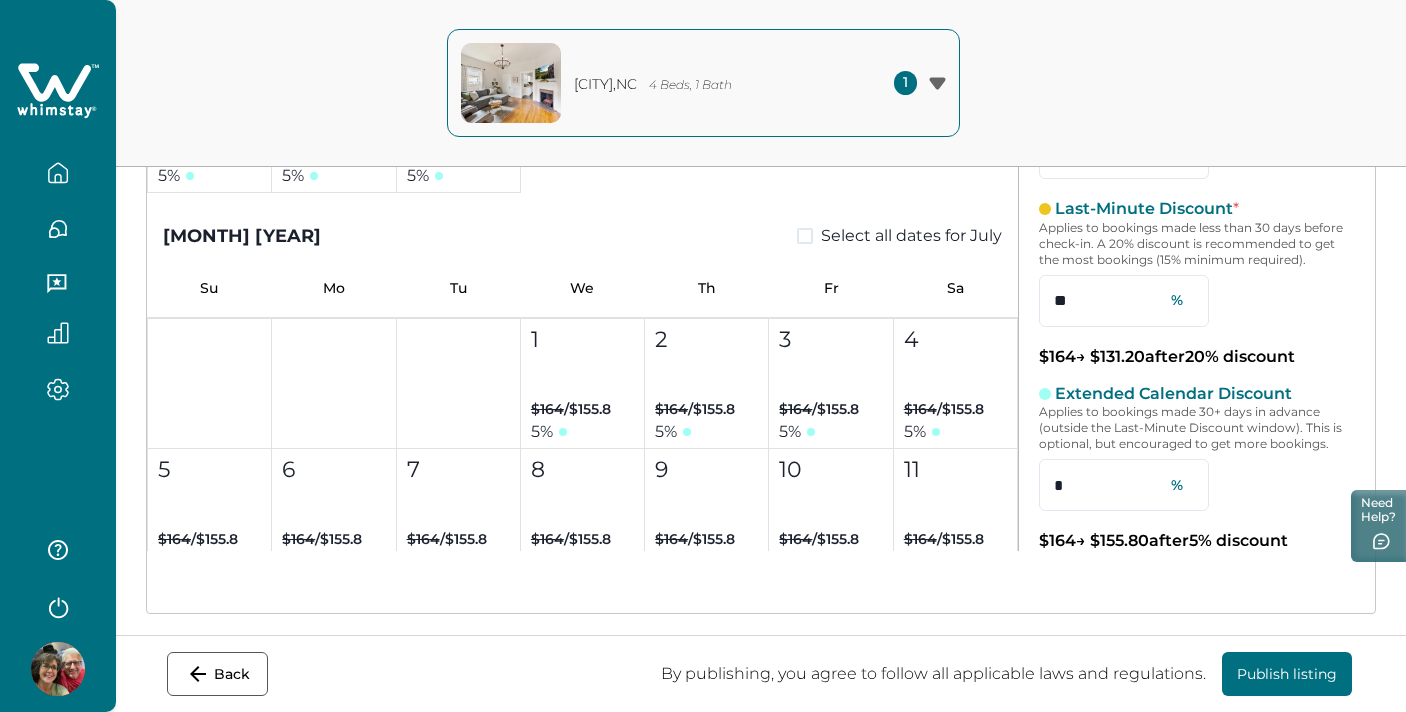 scroll, scrollTop: 9291, scrollLeft: 0, axis: vertical 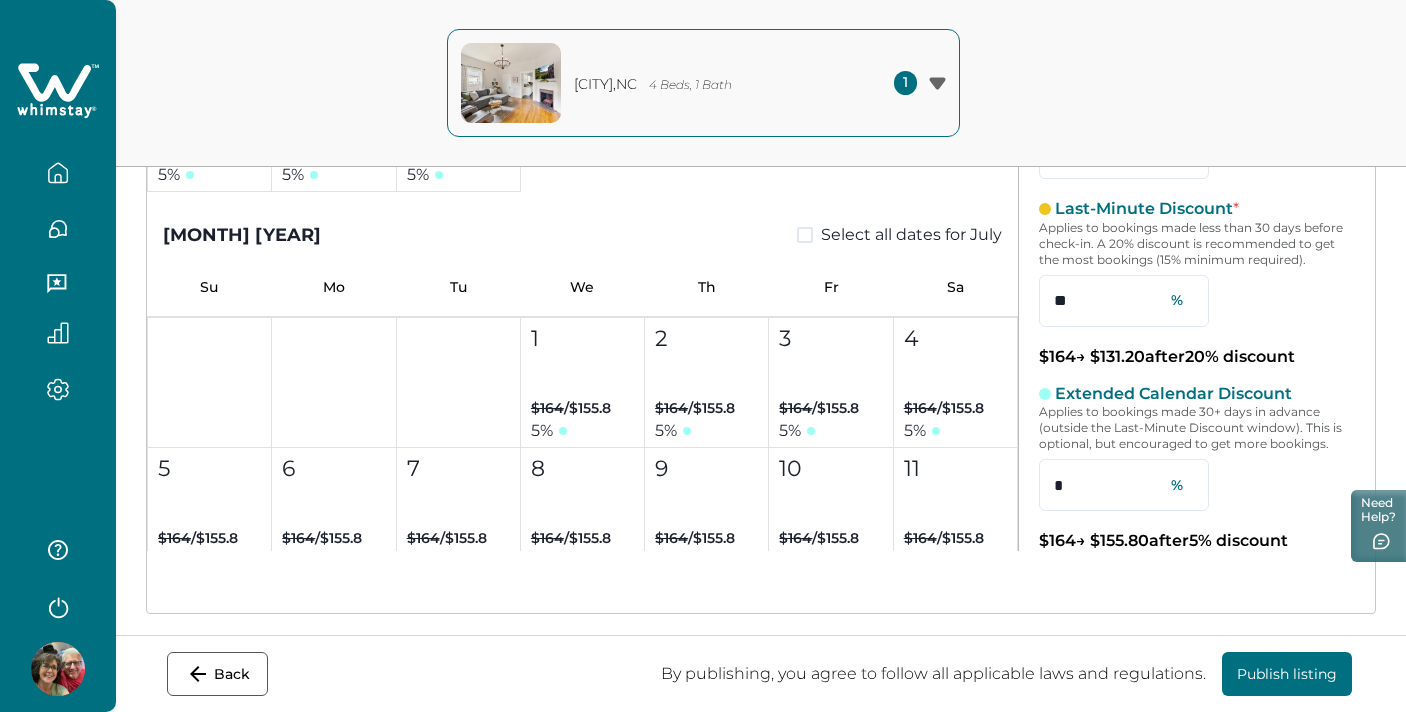 click at bounding box center (805, 235) 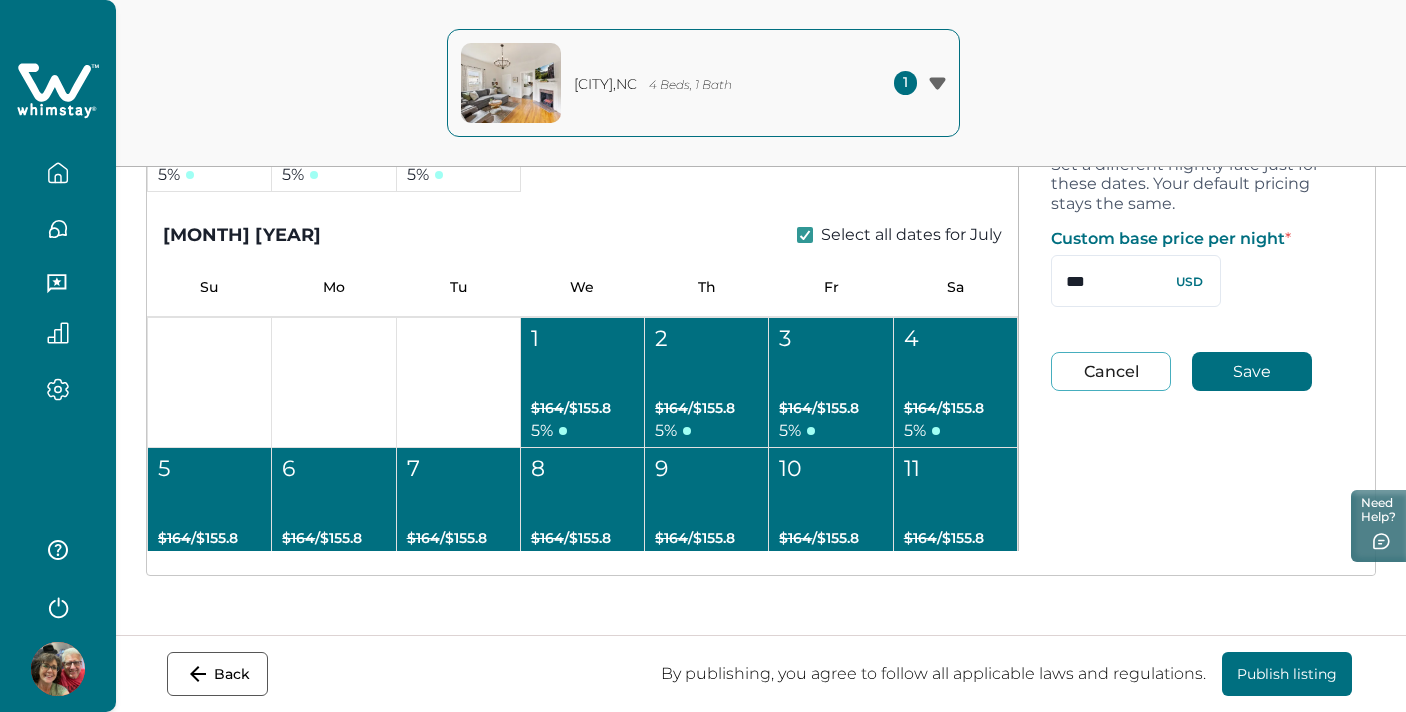 drag, startPoint x: 1105, startPoint y: 279, endPoint x: 1024, endPoint y: 278, distance: 81.00617 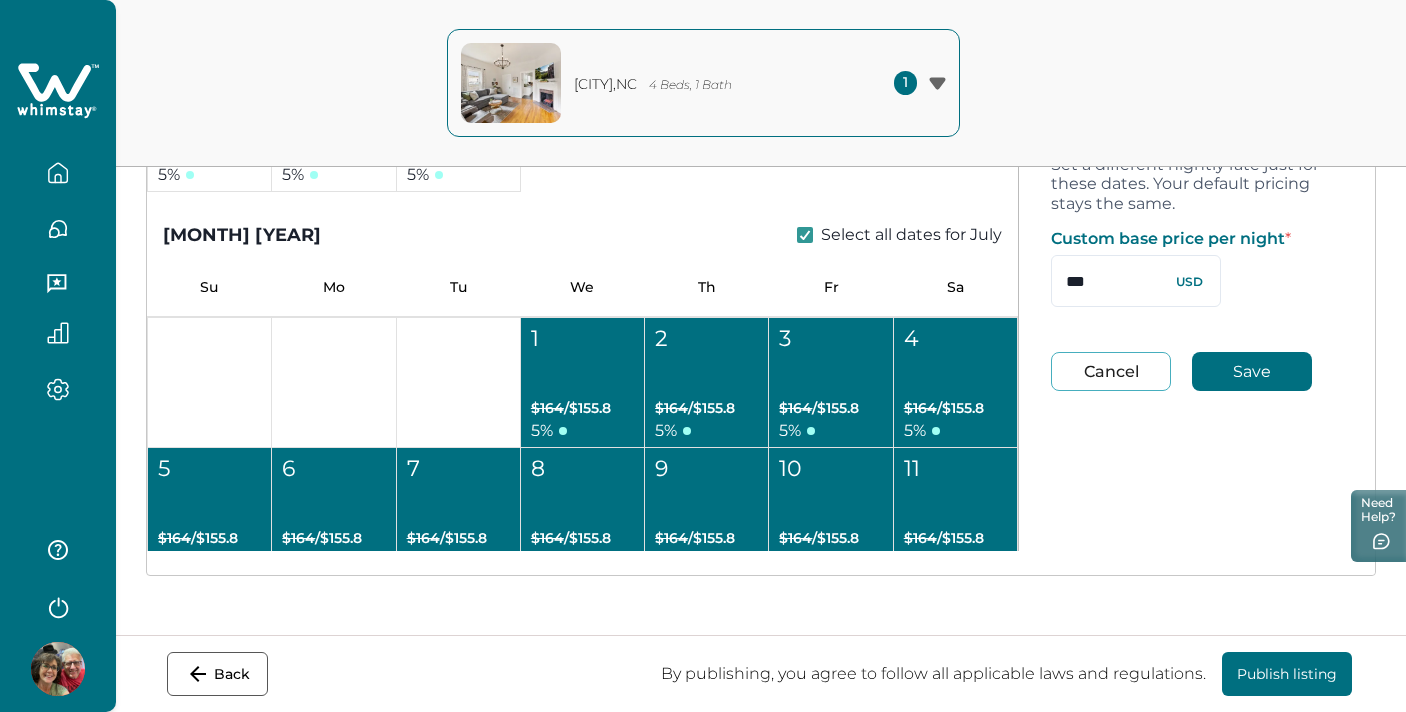 click on "Custom price Custom discounts Set your custom price for the selected dates Set a different nightly rate just for these dates. Your default pricing stays the same. Custom base price per night * *** USD Cancel Save Set your custom discount for the selected dates Set a different discount just for these dates. Your default discounts stay the same. Extended Calendar Discount Applies to bookings made [DAYS]+ days in advance (outside the Last-Minute Discount window). This is optional, but encouraged to get more bookings. * % Cancel Save" at bounding box center (1197, 218) 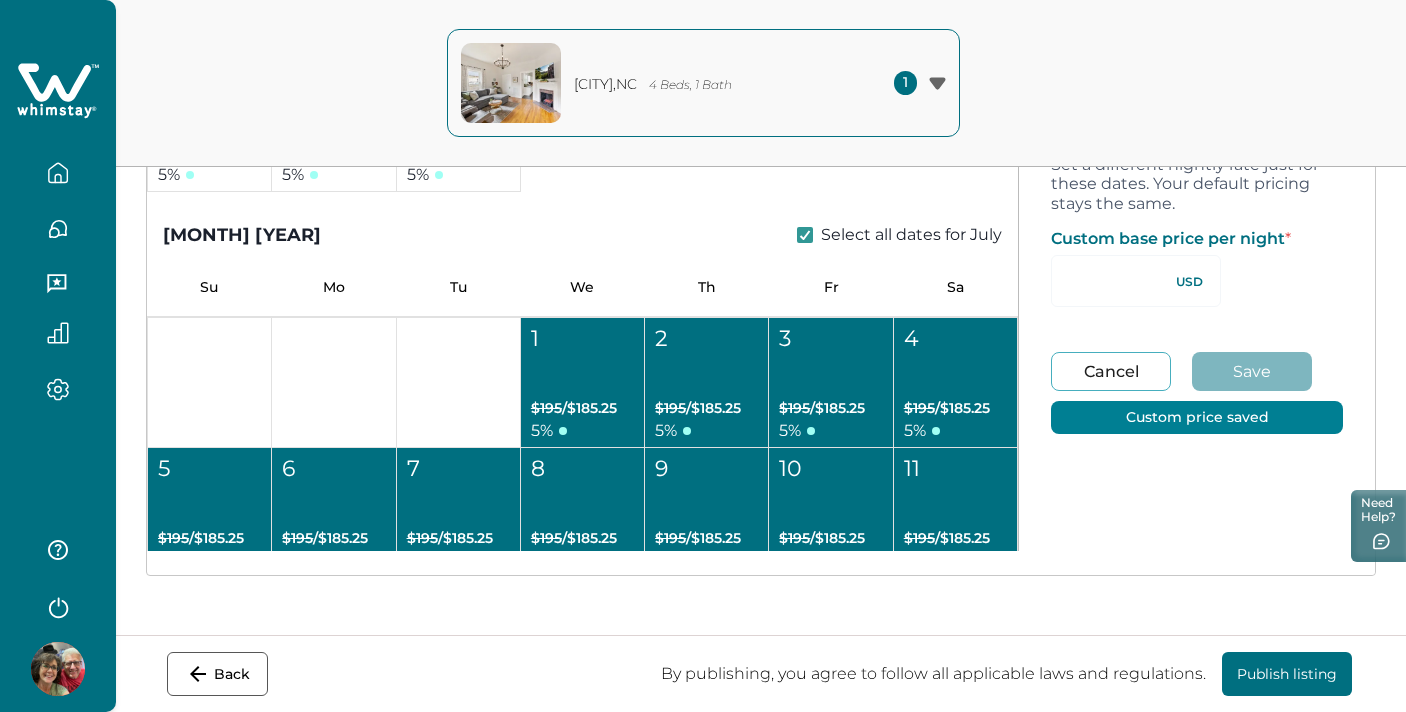 scroll, scrollTop: 9708, scrollLeft: 0, axis: vertical 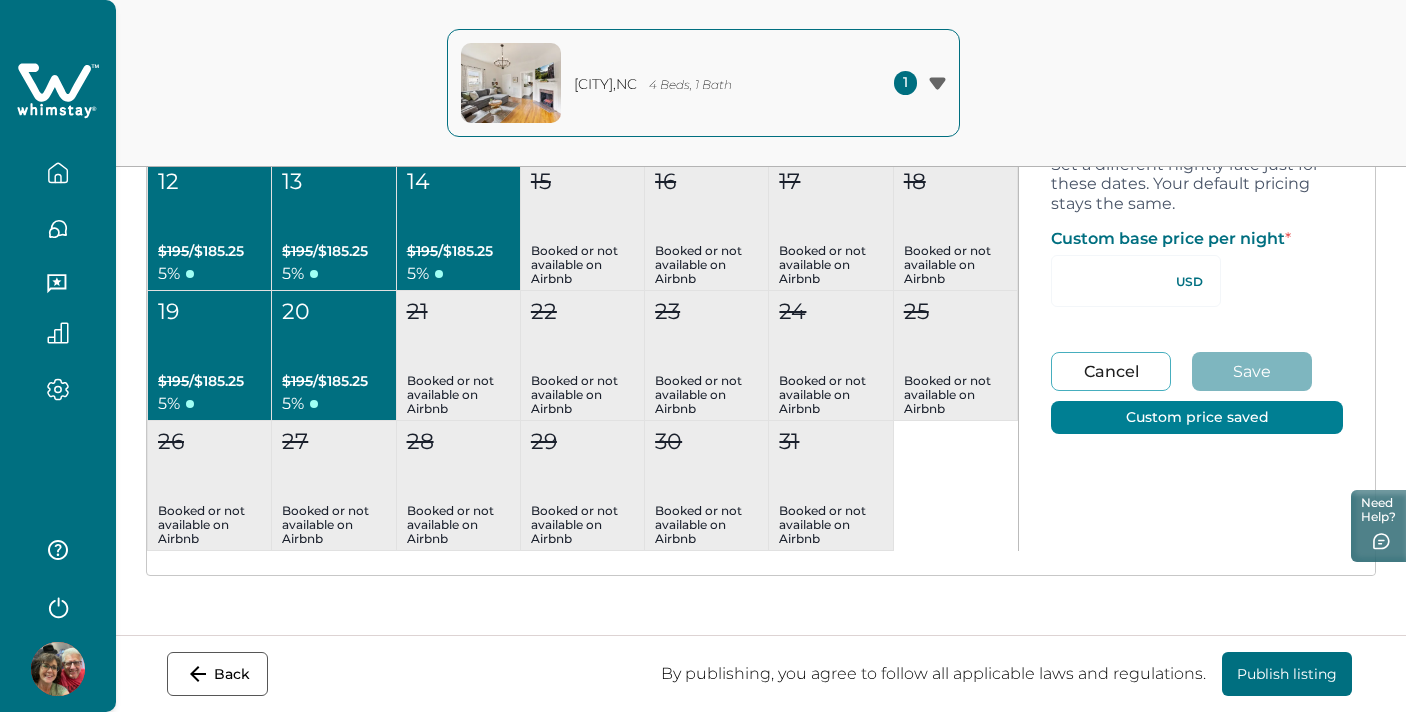 type on "**" 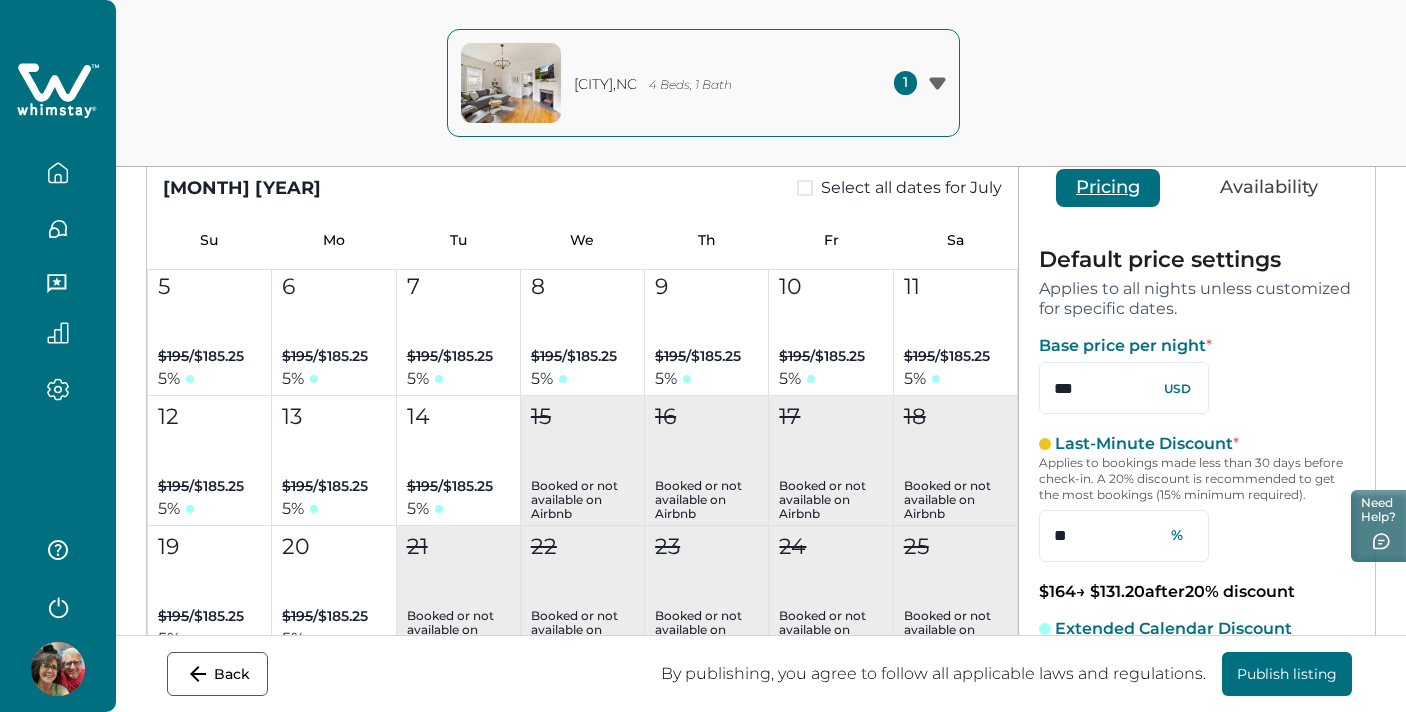 scroll, scrollTop: 195, scrollLeft: 0, axis: vertical 